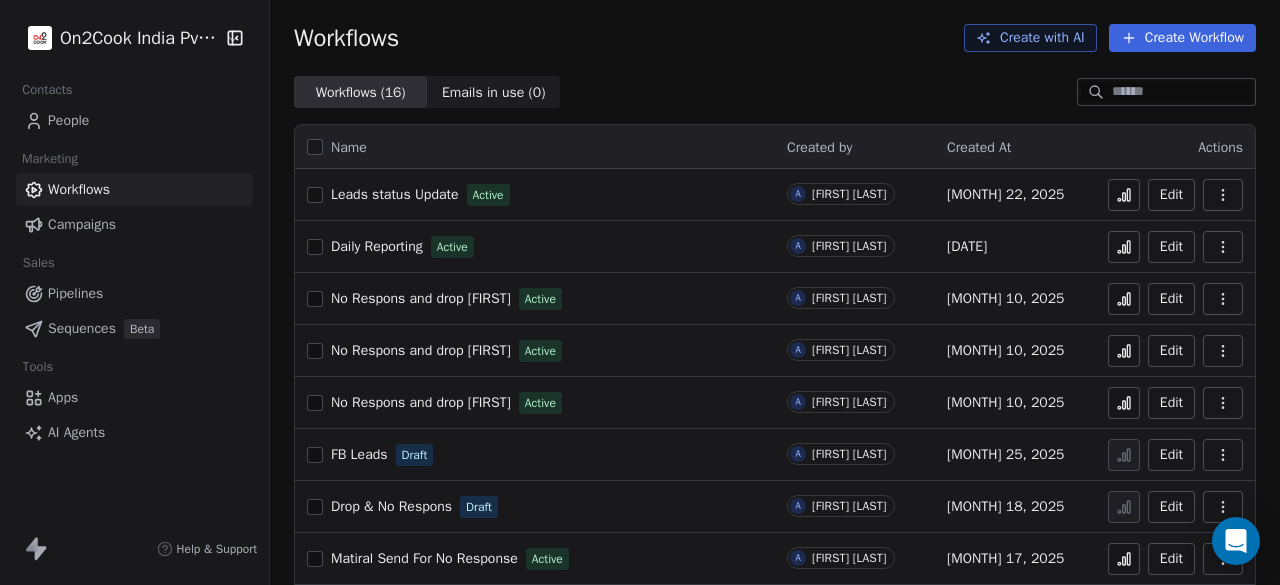 scroll, scrollTop: 0, scrollLeft: 0, axis: both 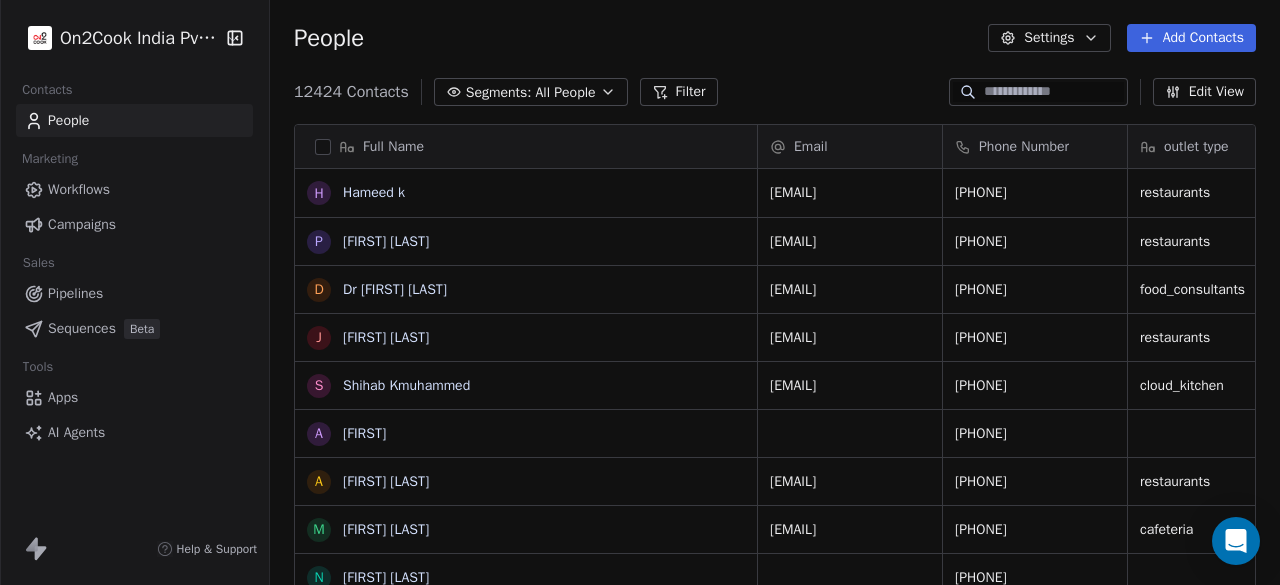 click on "Add Contacts" at bounding box center [1191, 38] 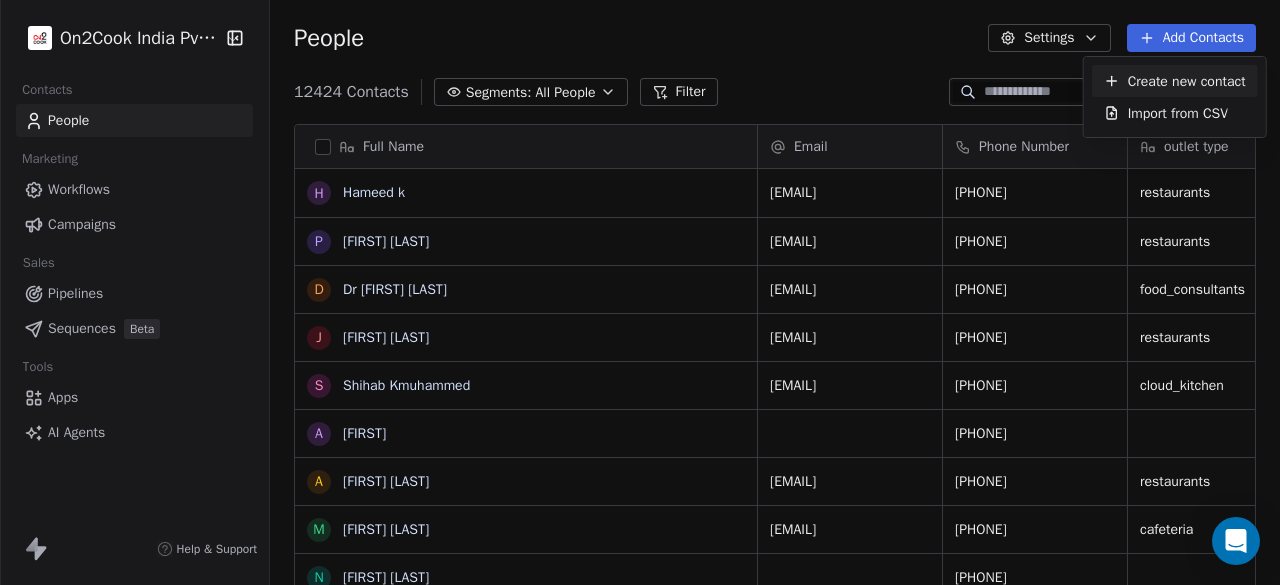 click on "Create new contact" at bounding box center (1187, 81) 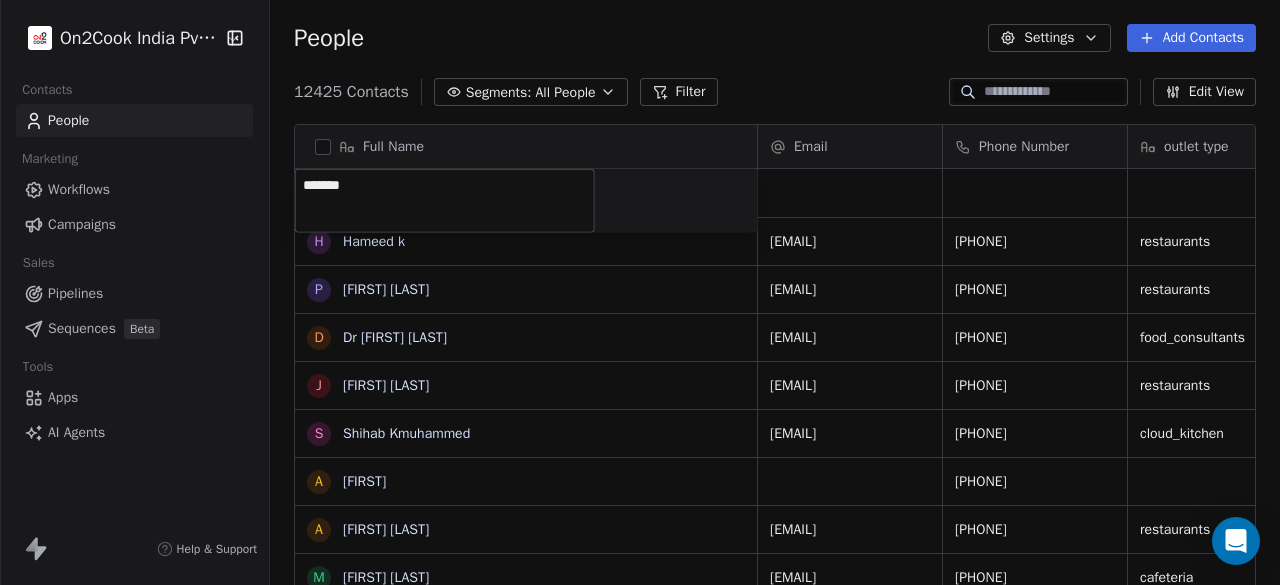 type on "*******" 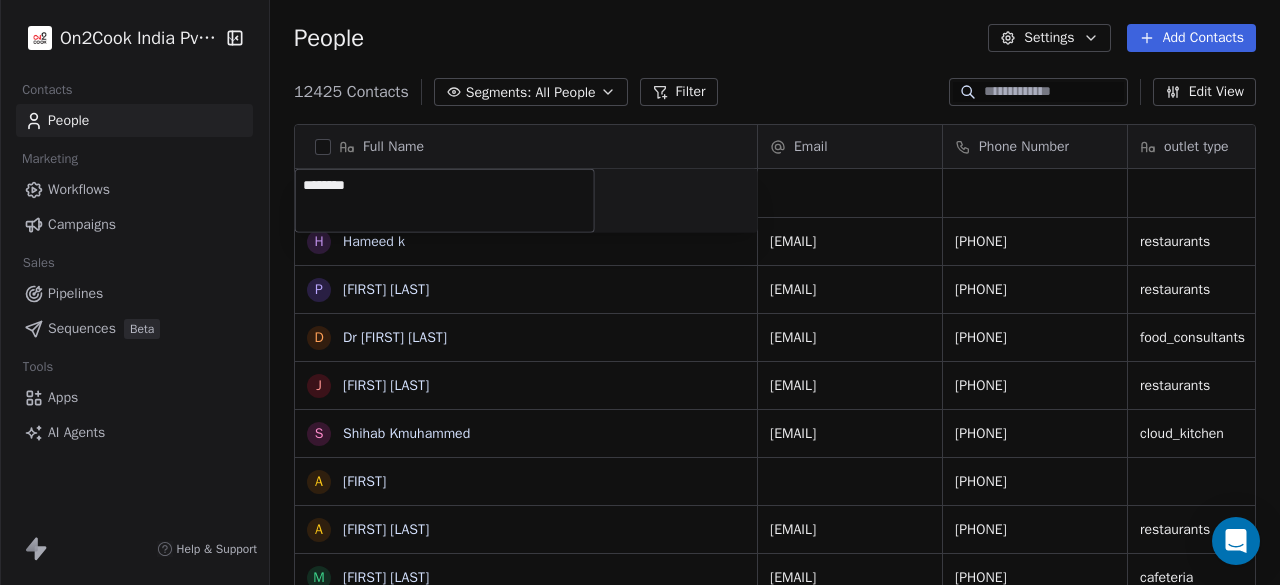click on "Contacts People Marketing Workflows Campaigns Sales Pipelines Sequences Beta Tools Apps AI Agents Help & Support People Settings  Add Contacts 12425 Contacts Segments: All People Filter  Edit View Tag Add to Sequence Export Full Name H H [FIRST] [LAST] D Dr [FIRST] [LAST] J [FIRST] [LAST] S [FIRST] [LAST] A [FIRST] [LAST] [FIRST] [LAST] M [FIRST] [LAST] N [FIRST] [LAST] K K K [FIRST] S [FIRST] c [FIRST] b [FIRST] [LAST] M [FIRST] [LAST] N [FIRST] [LAST] S [FIRST] [LAST] A [FIRST] [LAST] [FIRST] [LAST] P [FIRST] [LAST] a [FIRST] R [FIRST] [LAST] R [FIRST] [LAST] R [FIRST] [LAST] S [FIRST] [LAST] p [FIRST] R [FIRST] [LAST] K [FIRST] [LAST] A [FIRST] [LAST] S A [FIRST] [LAST] Email Phone Number outlet type Job Title company name location [EMAIL] [PHONE] restaurants [COMPANY] [CITY]_[FIRST] [EMAIL] [PHONE] restaurants [COMPANY] [CITY] [EMAIL] [PHONE] food_consultants [COMPANY] & Live Kitchen Business" at bounding box center (640, 292) 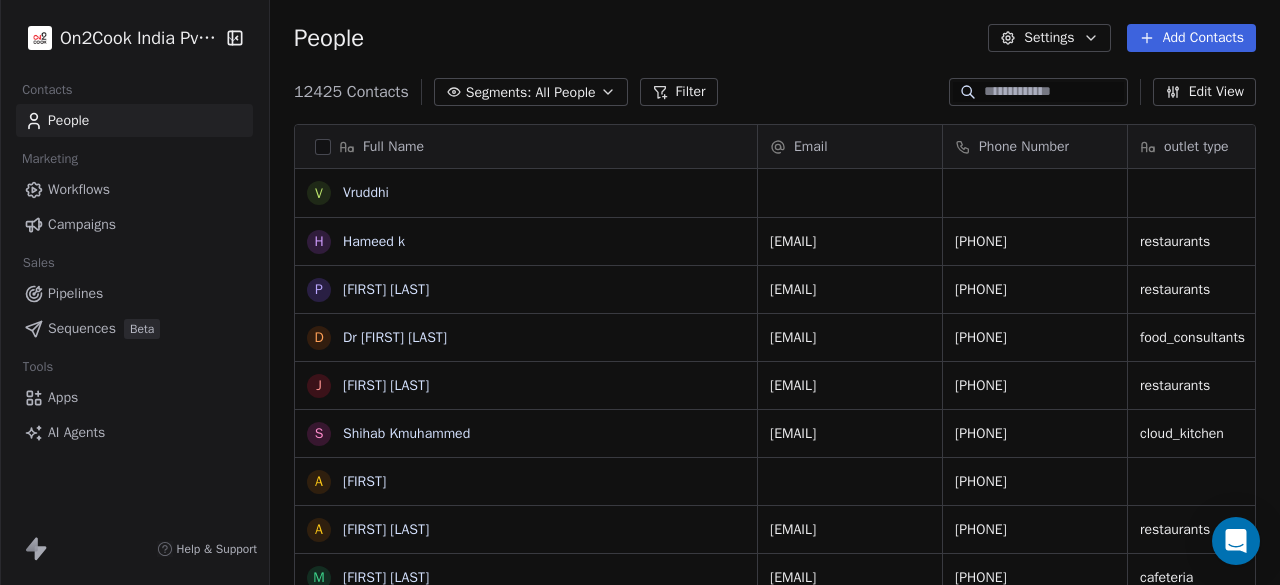 scroll, scrollTop: 6, scrollLeft: 0, axis: vertical 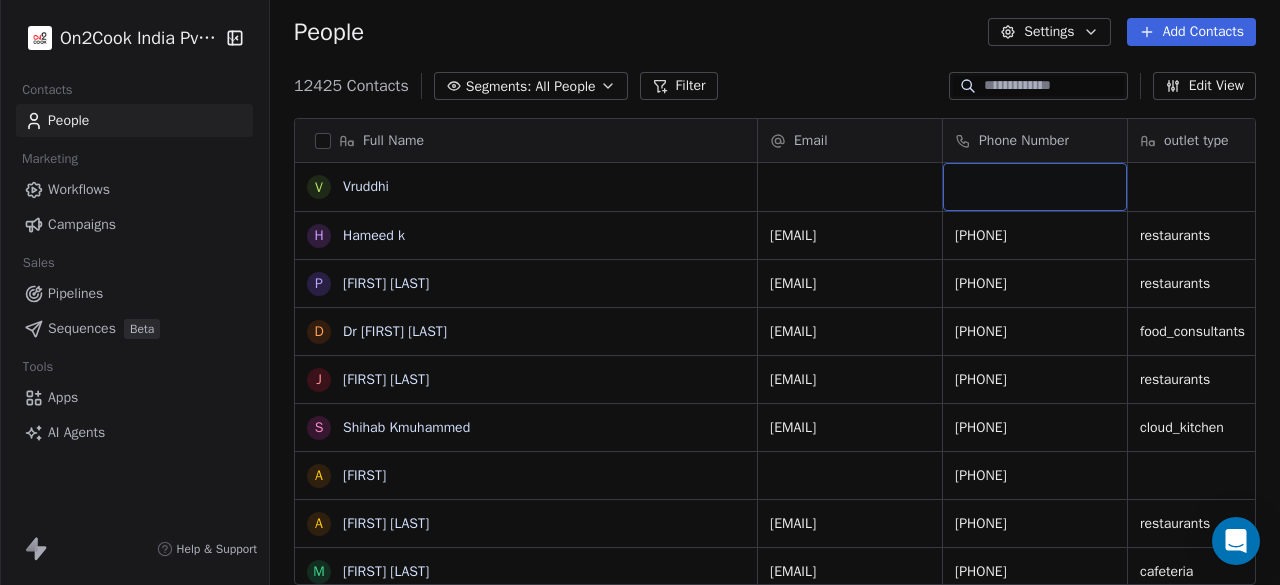 click on "Phone Number" at bounding box center (1024, 141) 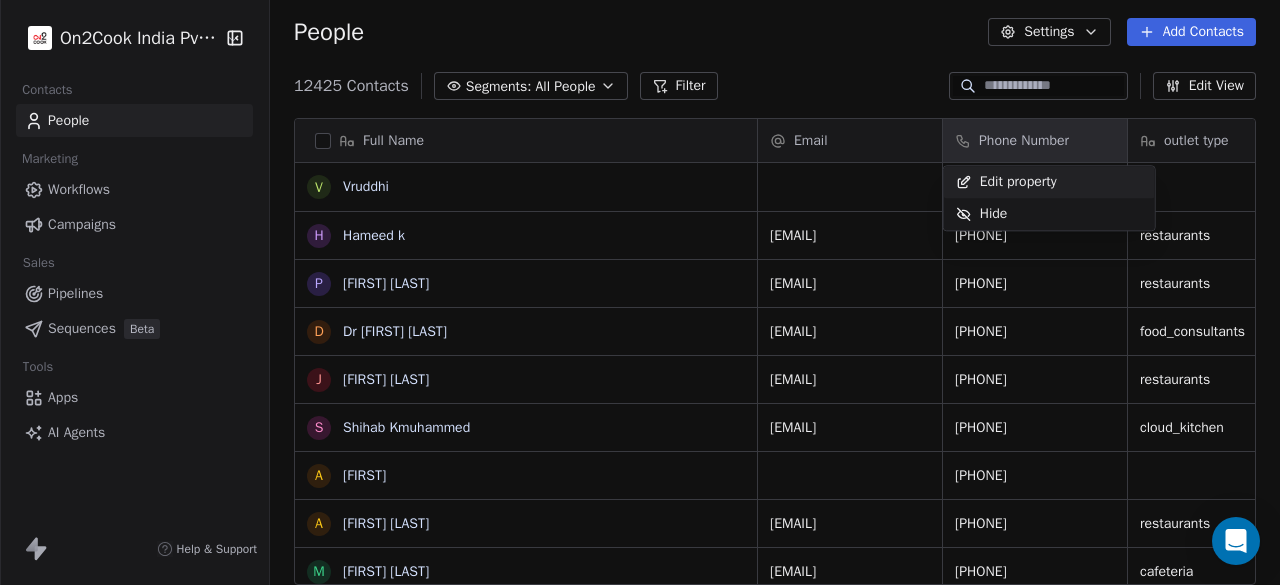click on "Edit property" at bounding box center [1018, 182] 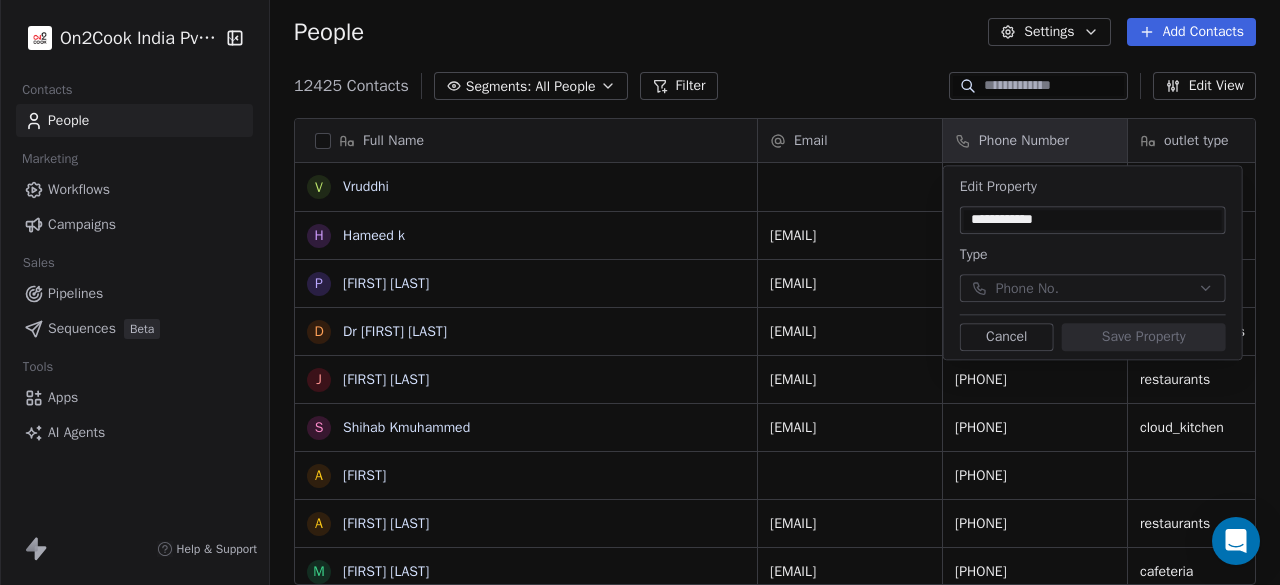 click on "Cancel" at bounding box center [1007, 337] 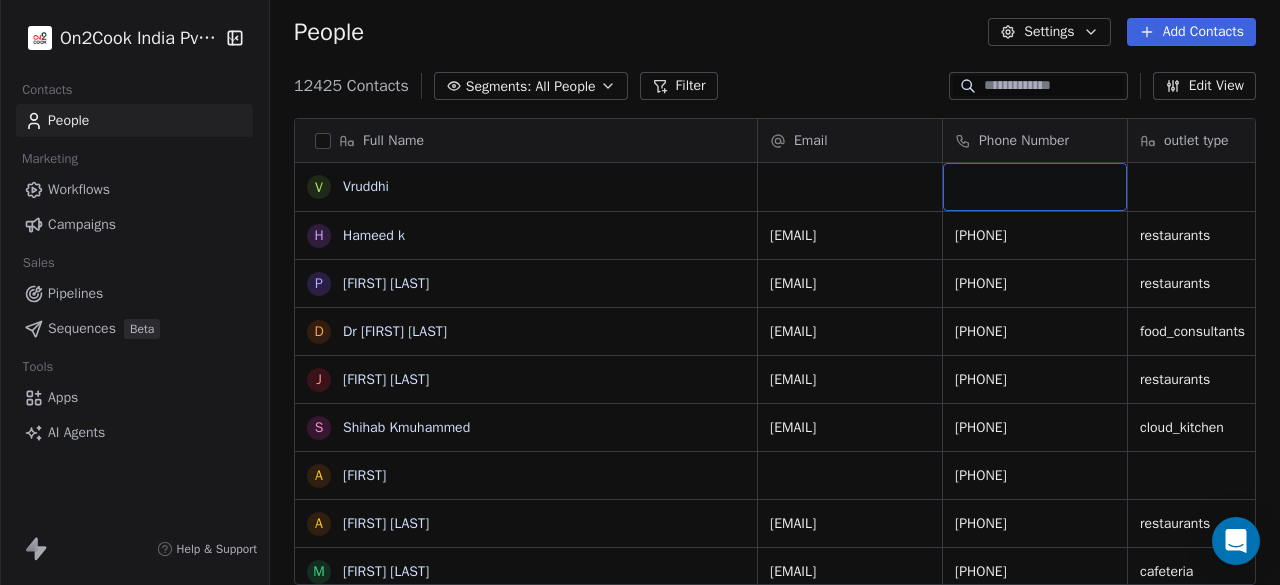 click on "Phone Number" at bounding box center (1035, 140) 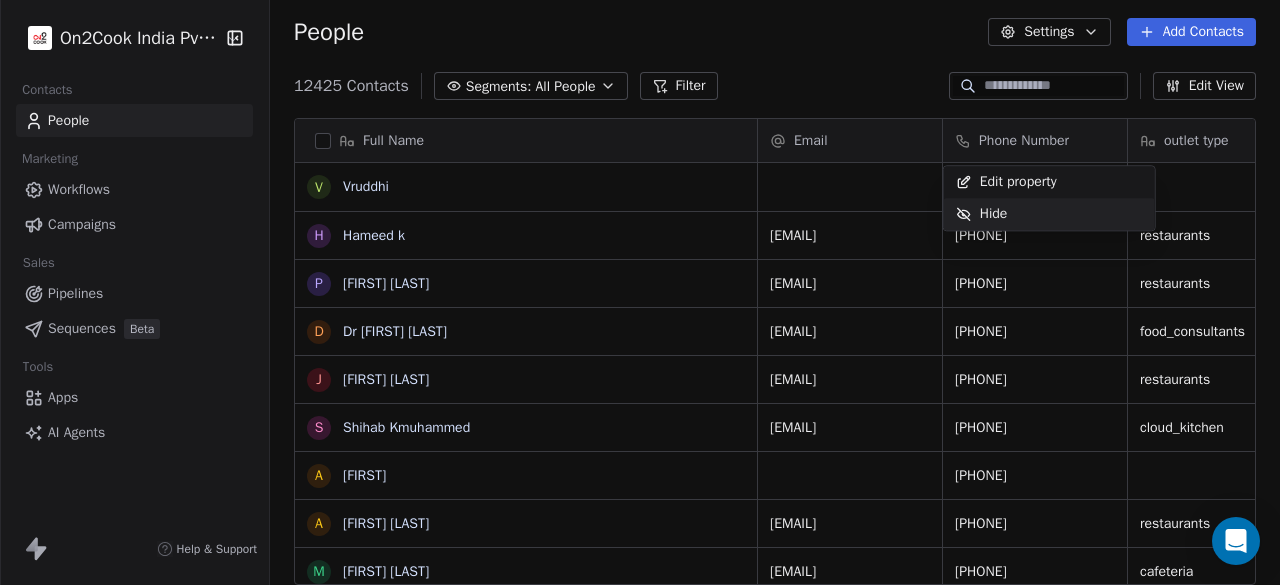 click on "Contacts People Marketing Workflows Campaigns Sales Pipelines Sequences Beta Tools Apps AI Agents Help & Support People Settings  Add Contacts 12425 Contacts Segments: All People Filter  Edit View Tag Add to Sequence Export Full Name V [FIRST] H [FIRST] [LAST] D Dr [FIRST] [LAST] J [FIRST] [LAST] S [FIRST] [LAST] A [FIRST] [LAST] [FIRST] [LAST] M [FIRST] [LAST] N [FIRST] [LAST] K K K [FIRST] S [FIRST] c [FIRST] b [FIRST] [LAST] M [FIRST] [LAST] N [FIRST] [LAST] S [FIRST] [LAST] A [FIRST] [LAST] [FIRST] [LAST] P [FIRST] [LAST] a [FIRST] R [FIRST] [LAST] R [FIRST] [LAST] R [FIRST] [LAST] S [FIRST] [LAST] p [FIRST] R [FIRST] [LAST] K [FIRST] [LAST] A [FIRST] [LAST] S A [FIRST] [LAST] Email Phone Number outlet type Job Title company name location [EMAIL] [PHONE] restaurants [COMPANY] [CITY]_[FIRST] [EMAIL] [PHONE] restaurants [COMPANY] [CITY] [EMAIL] [PHONE] food_consultants [COMPANY] & Live Kitchen" at bounding box center (640, 292) 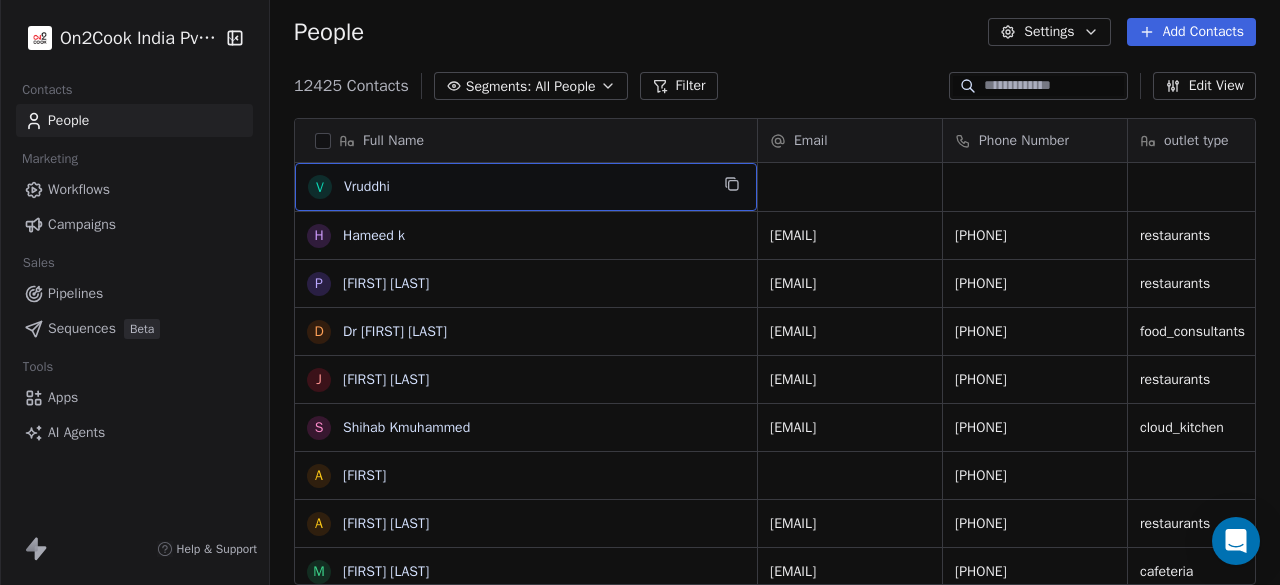 click on "Vruddhi" at bounding box center (526, 187) 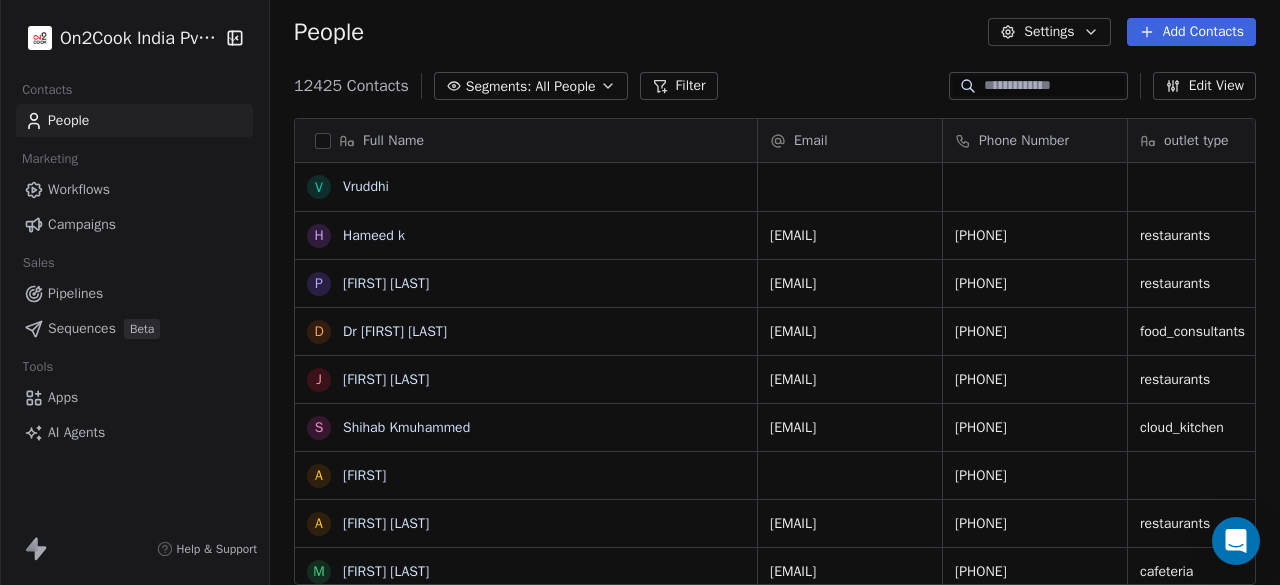 drag, startPoint x: 584, startPoint y: 179, endPoint x: 512, endPoint y: 153, distance: 76.55064 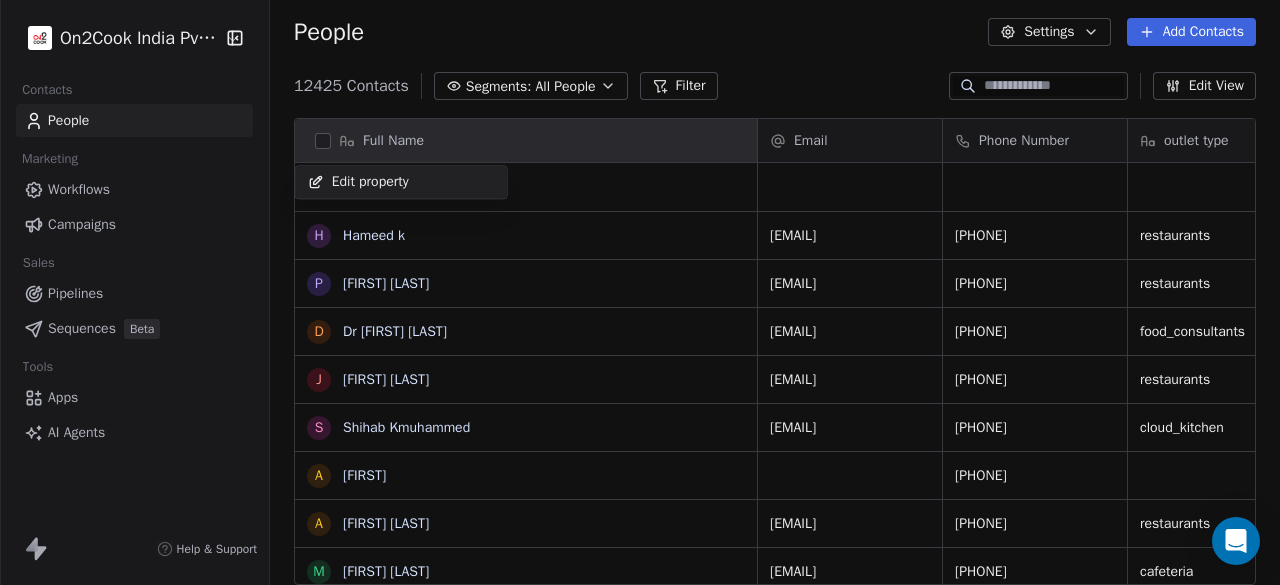 click on "Contacts People Marketing Workflows Campaigns Sales Pipelines Sequences Beta Tools Apps AI Agents Help & Support People Settings  Add Contacts 12425 Contacts Segments: All People Filter  Edit View Tag Add to Sequence Export Full Name V [FIRST] H [FIRST] [LAST] D Dr [FIRST] [LAST] J [FIRST] [LAST] S [FIRST] [LAST] A [FIRST] [LAST] [FIRST] [LAST] M [FIRST] [LAST] N [FIRST] [LAST] K K K [FIRST] S [FIRST] c [FIRST] b [FIRST] [LAST] M [FIRST] [LAST] N [FIRST] [LAST] S [FIRST] [LAST] A [FIRST] [LAST] [FIRST] [LAST] P [FIRST] [LAST] a [FIRST] R [FIRST] [LAST] R [FIRST] [LAST] R [FIRST] [LAST] S [FIRST] [LAST] p [FIRST] R [FIRST] [LAST] K [FIRST] [LAST] A [FIRST] [LAST] S A [FIRST] [LAST] Email Phone Number outlet type Job Title company name location [EMAIL] [PHONE] restaurants [COMPANY] [CITY]_[FIRST] [EMAIL] [PHONE] restaurants [COMPANY] [CITY] [EMAIL] [PHONE] food_consultants [COMPANY] & Live Kitchen" at bounding box center (640, 292) 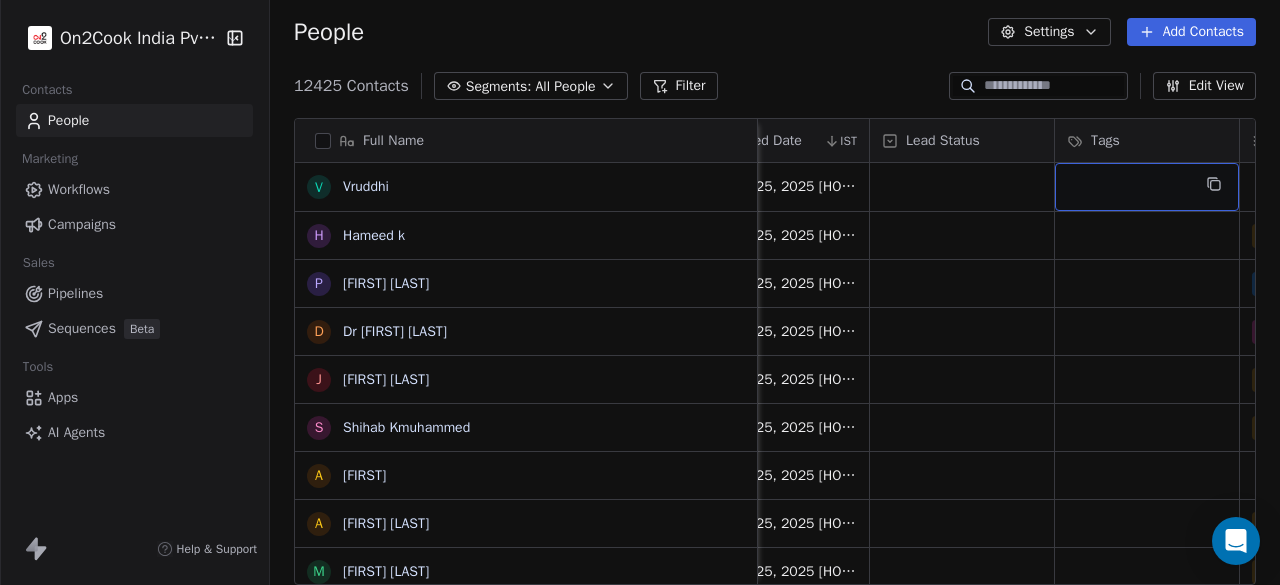 scroll, scrollTop: 0, scrollLeft: 0, axis: both 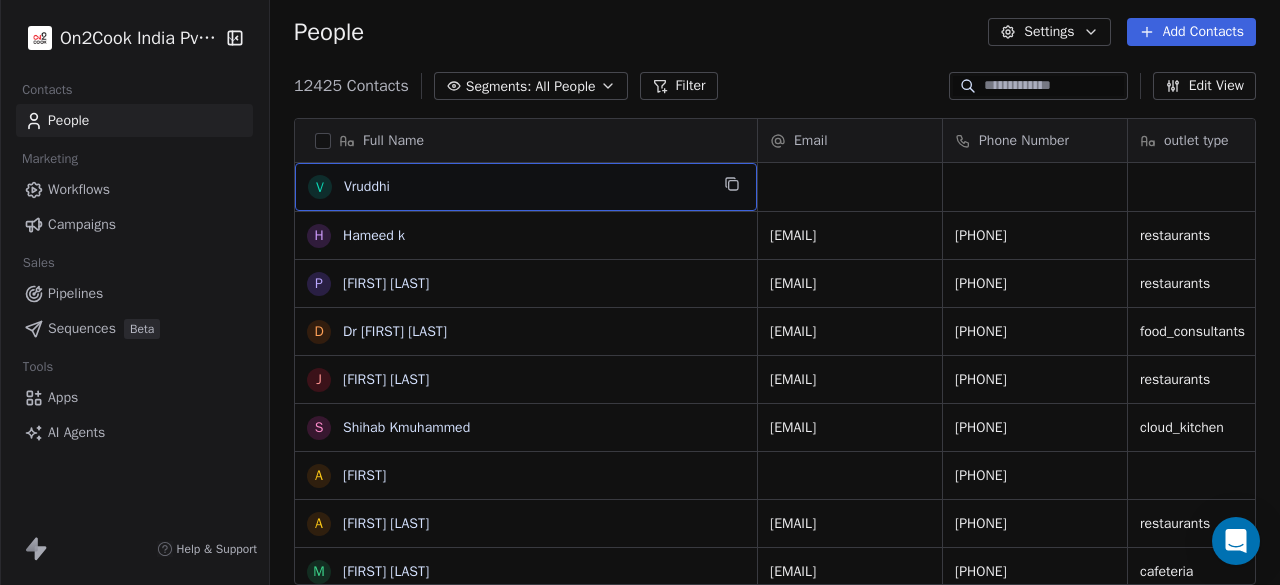 drag, startPoint x: 482, startPoint y: 177, endPoint x: 318, endPoint y: 139, distance: 168.34488 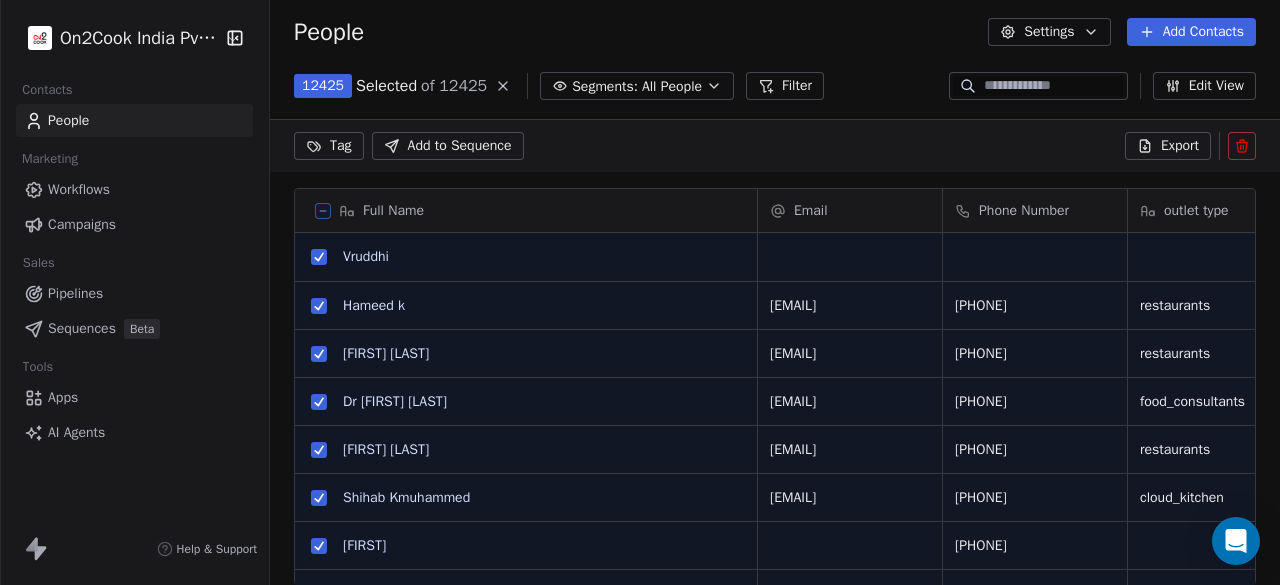 scroll, scrollTop: 429, scrollLeft: 994, axis: both 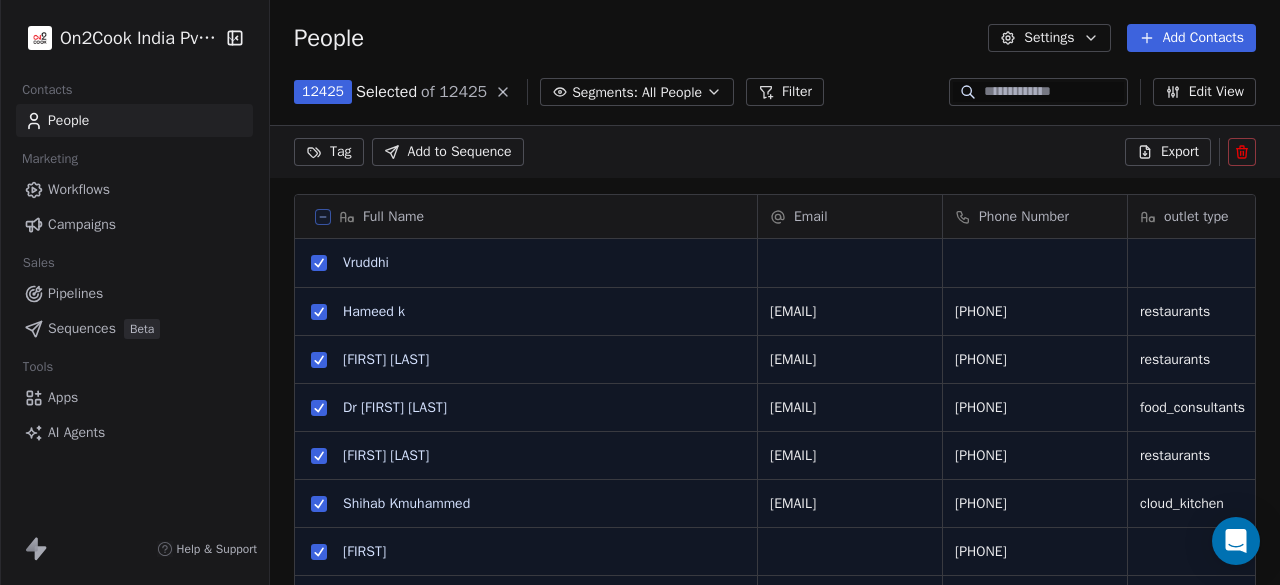 click on "Full Name" at bounding box center [524, 217] 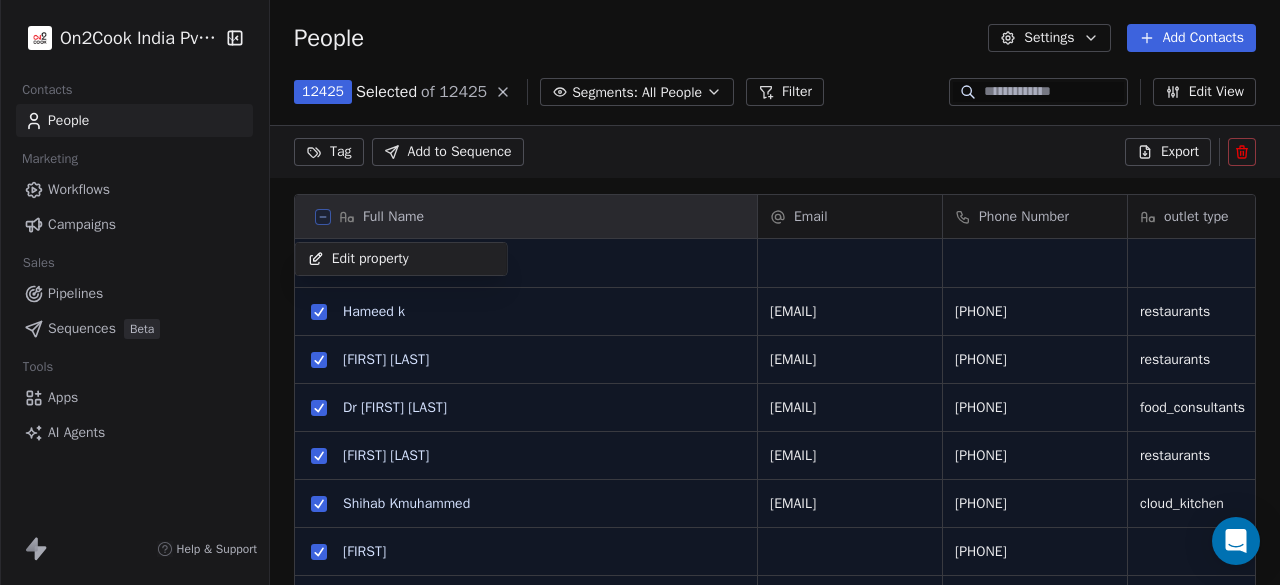 click on "Contacts People Marketing Workflows Campaigns Sales Pipelines Sequences Beta Tools Apps AI Agents Help & Support People Settings  Add Contacts 12425 Selected of   12425 Segments: All People Filter  Edit View Tag Add to Sequence Export Full Name V [FIRST] H [FIRST] [LAST] D Dr [FIRST] [LAST] J [FIRST] [LAST] S [FIRST] [LAST] A [FIRST] [LAST] [FIRST] [LAST] M [FIRST] [LAST] N [FIRST] [LAST] K K K [FIRST] S [FIRST] c [FIRST] b [FIRST] [LAST] M [FIRST] [LAST] N [FIRST] [LAST] S [FIRST] [LAST] A [FIRST] [LAST] [FIRST] [LAST] P [FIRST] [LAST] a [FIRST] R [FIRST] [LAST] R [FIRST] [LAST] R [FIRST] [LAST] S [FIRST] [LAST] p [FIRST] R [FIRST] [LAST] K [FIRST] [LAST] A [FIRST] [LAST] S A [FIRST] [LAST] Email Phone Number outlet type Job Title company name location [EMAIL] [PHONE] restaurants [COMPANY] [CITY]_[FIRST] [EMAIL] [PHONE] restaurants [COMPANY] [CITY] [EMAIL] [PHONE] food_consultants [COMPANY] & Live Kitchen [CITY]_" at bounding box center (640, 292) 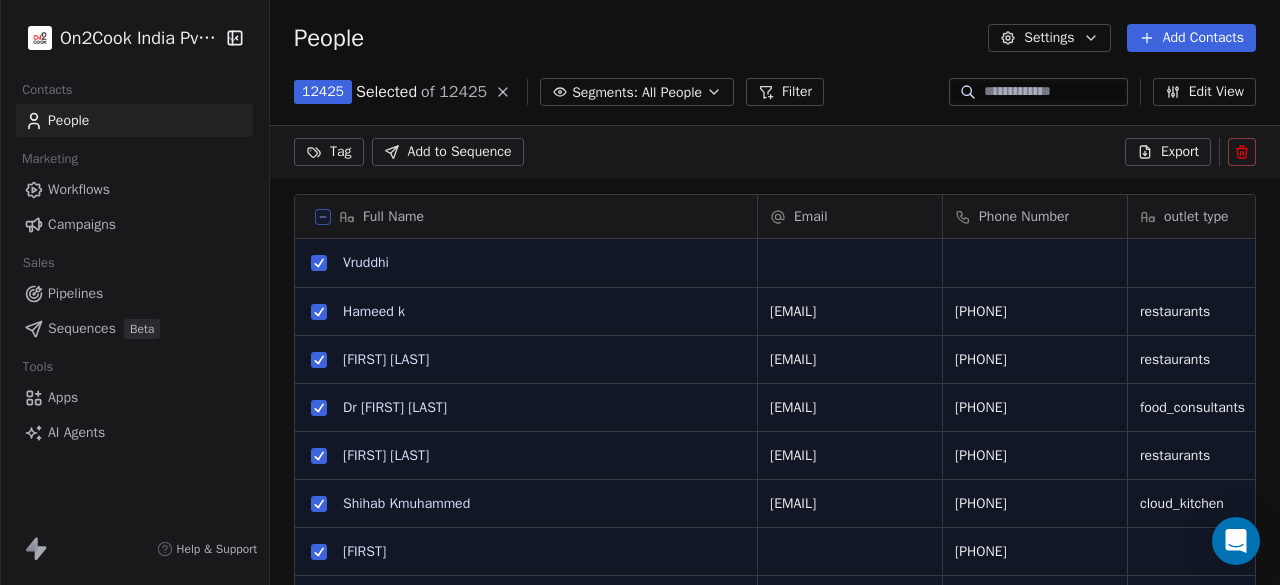 click on "Tag Add to Sequence Export" at bounding box center (775, 152) 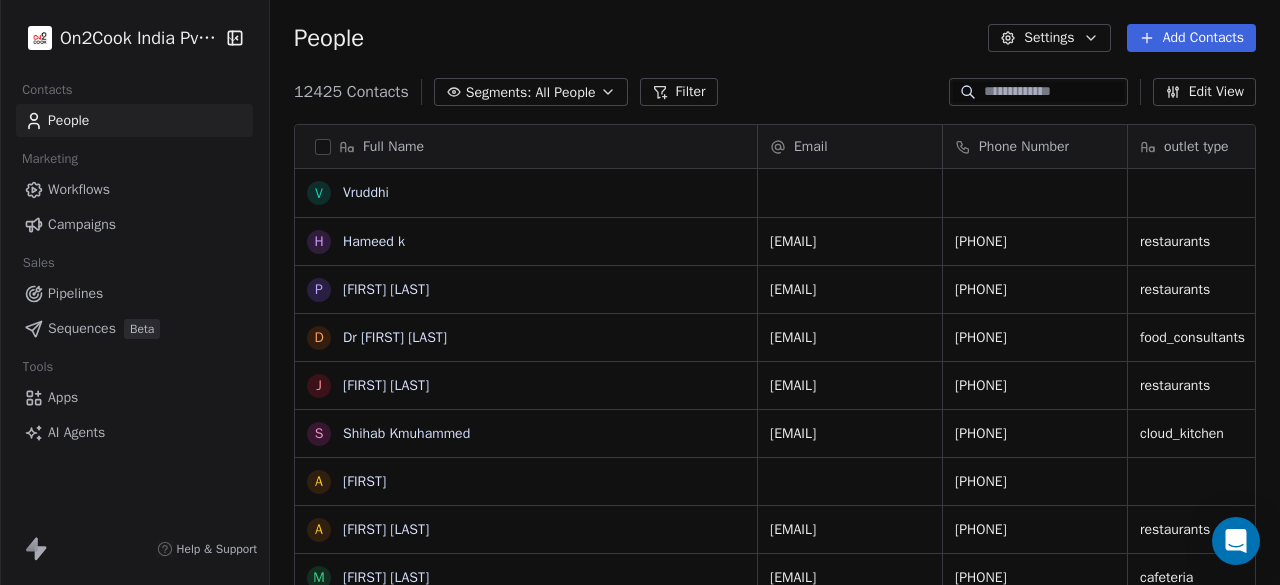 scroll, scrollTop: 16, scrollLeft: 16, axis: both 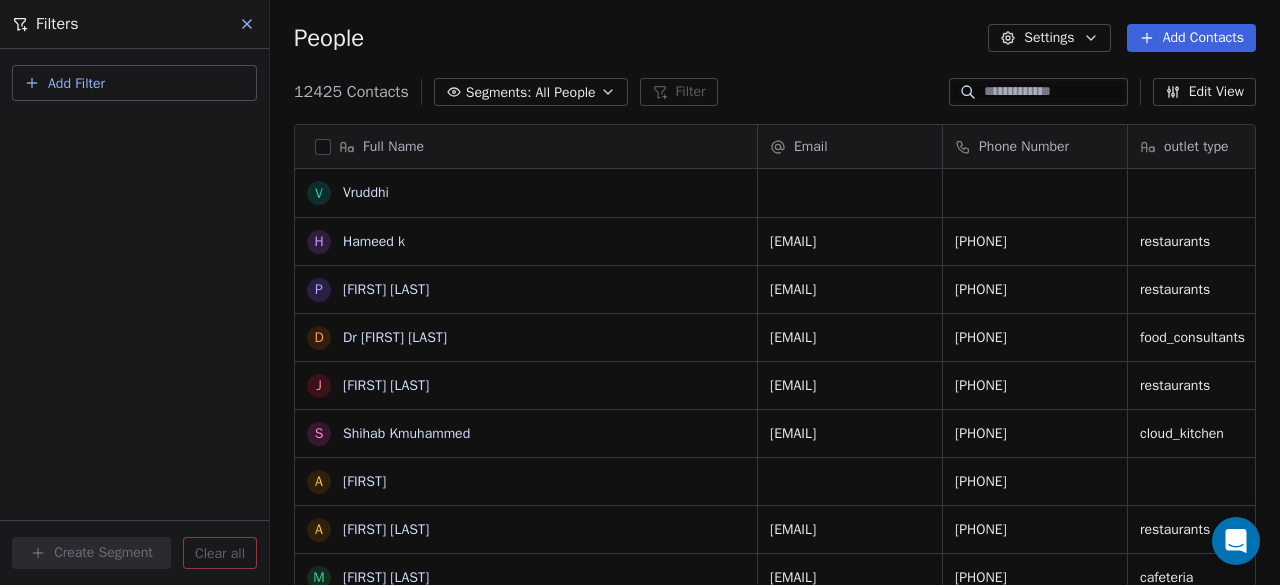 click 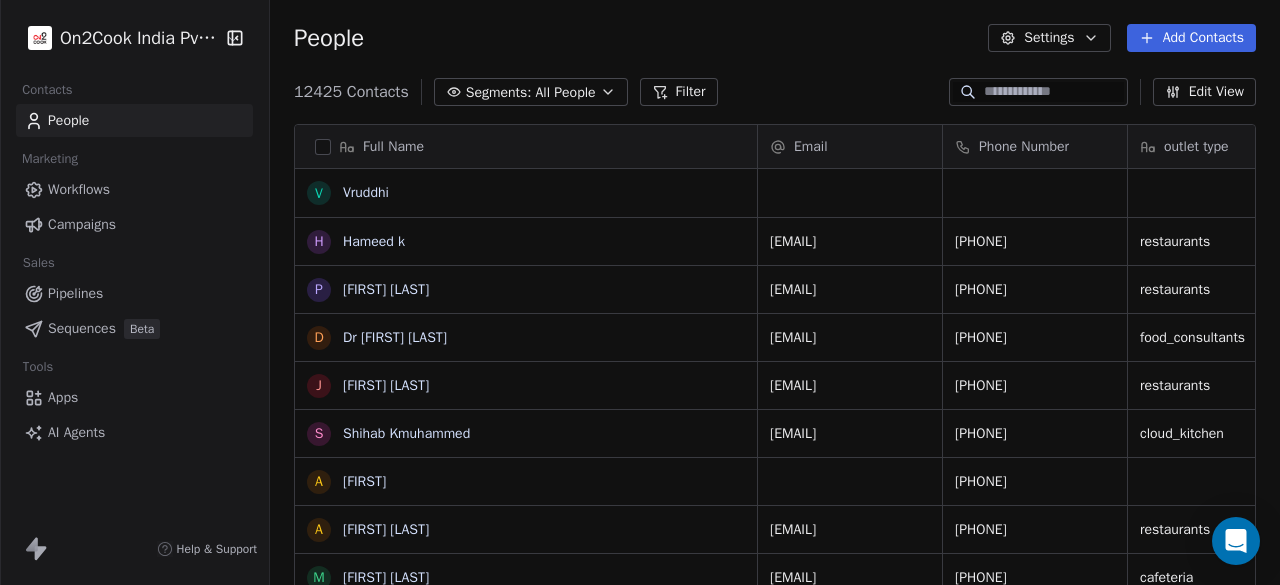 click at bounding box center [1054, 92] 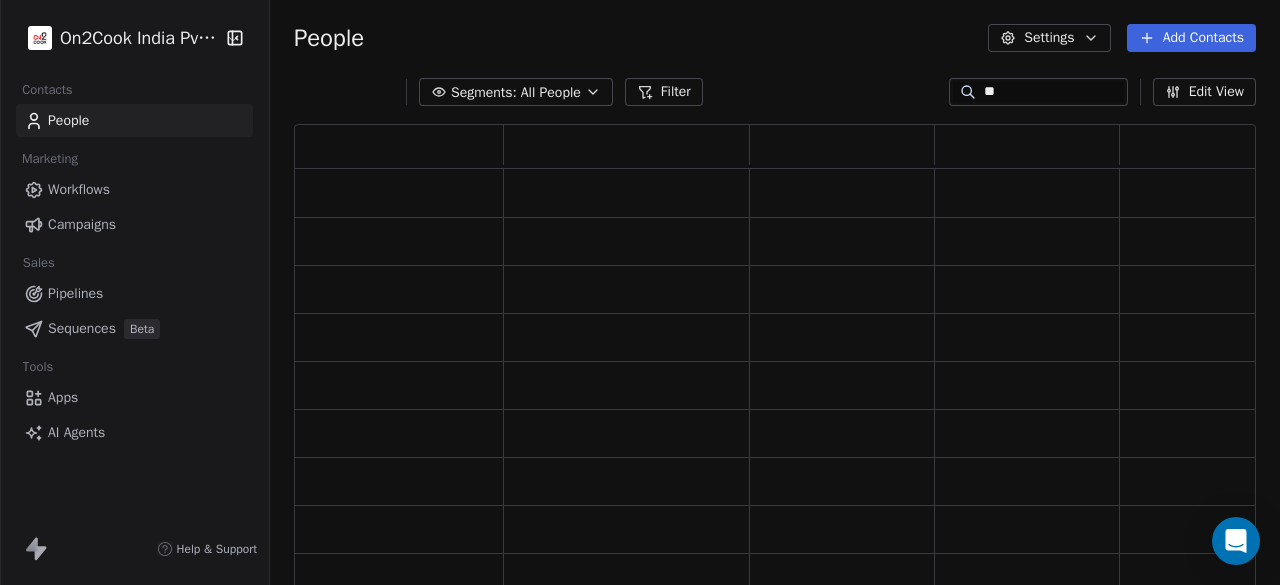 scroll, scrollTop: 16, scrollLeft: 16, axis: both 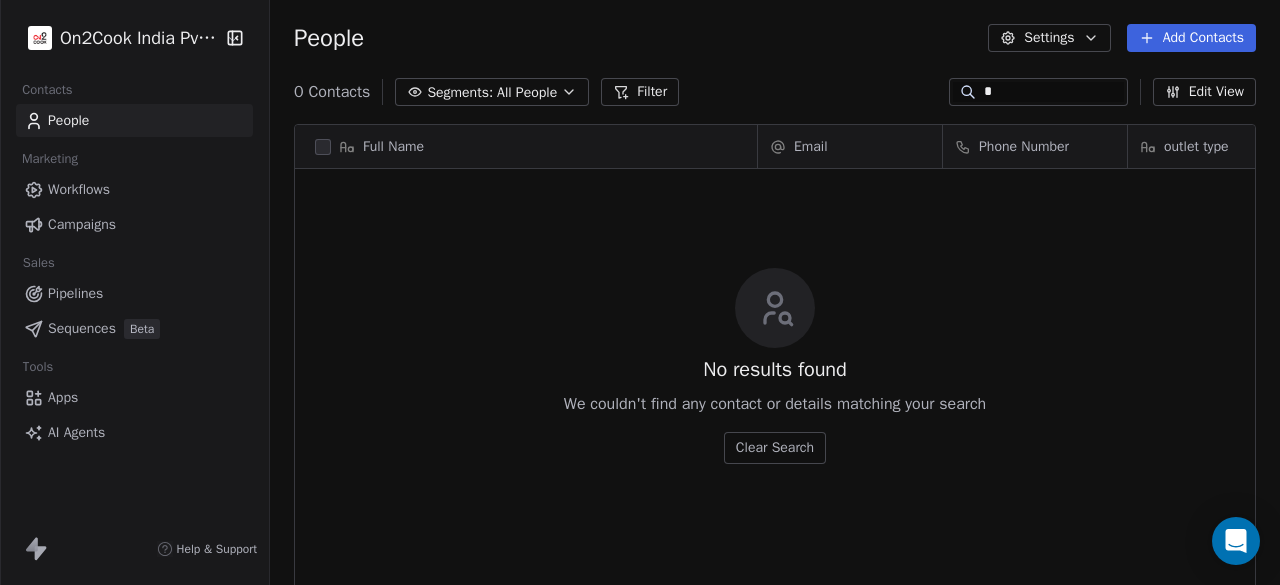 type 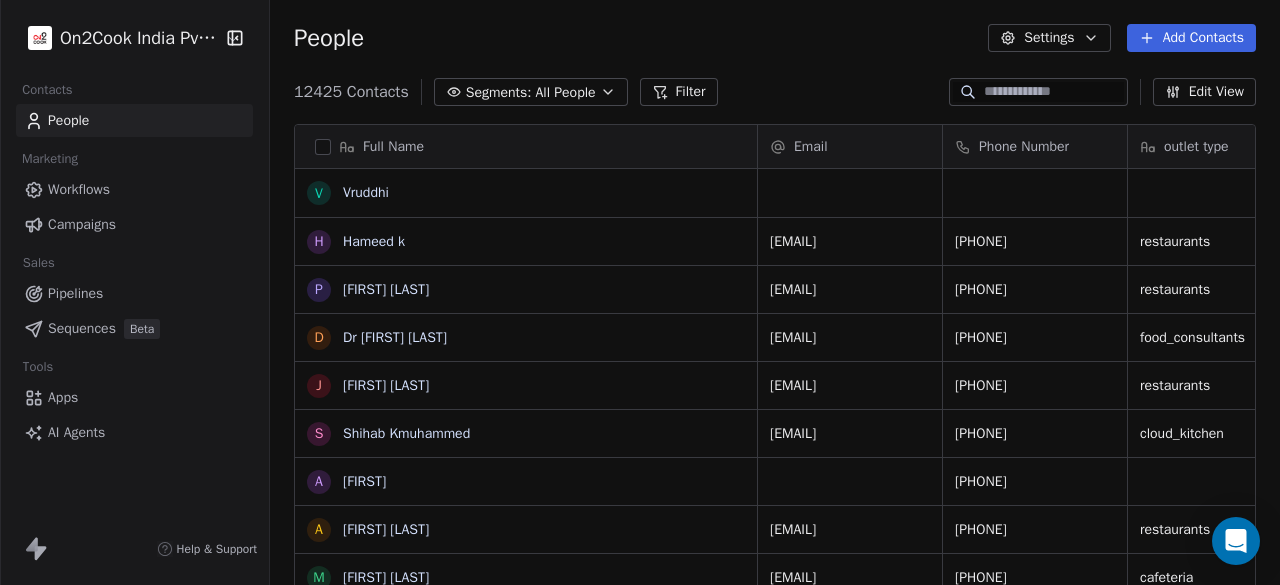 click on "Segments:" at bounding box center (499, 92) 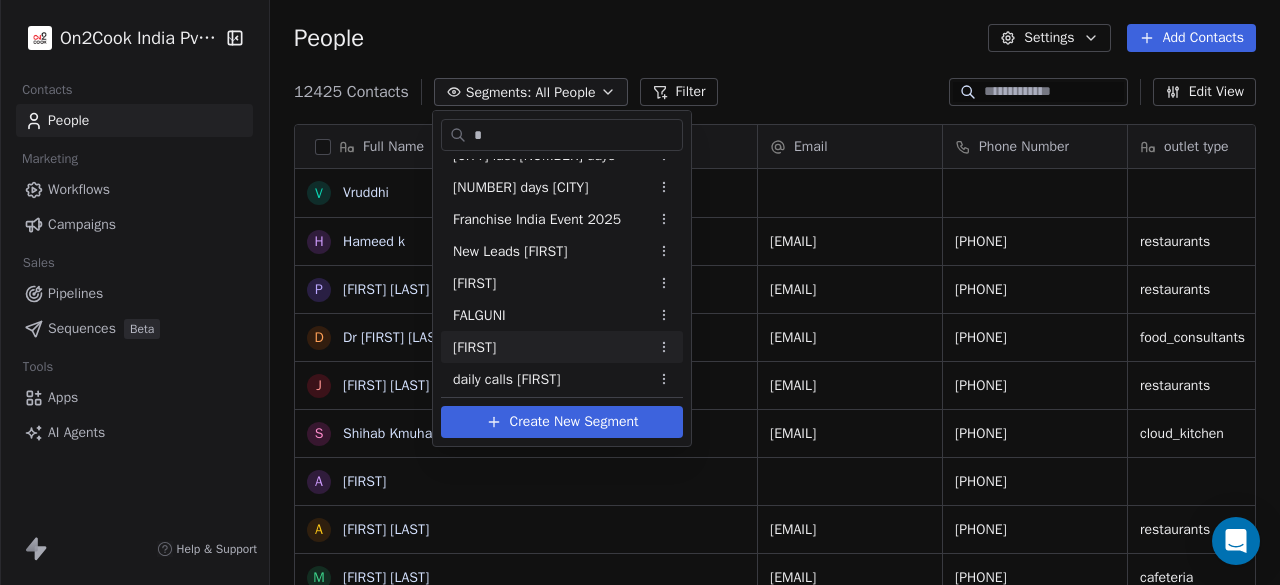 scroll, scrollTop: 0, scrollLeft: 0, axis: both 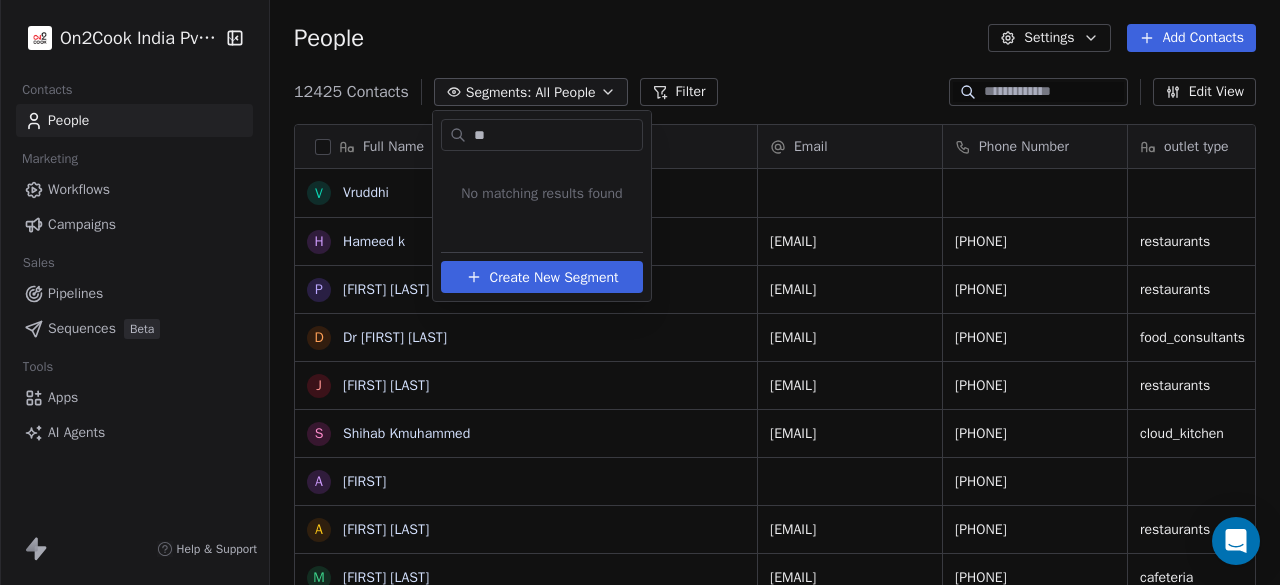 type on "*" 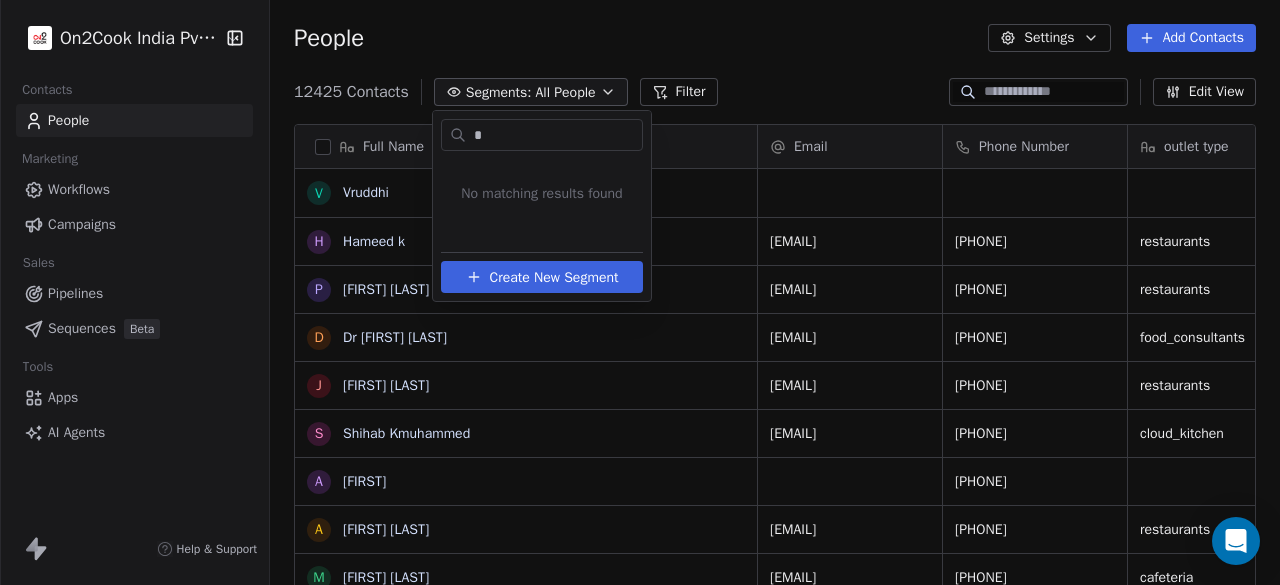 type 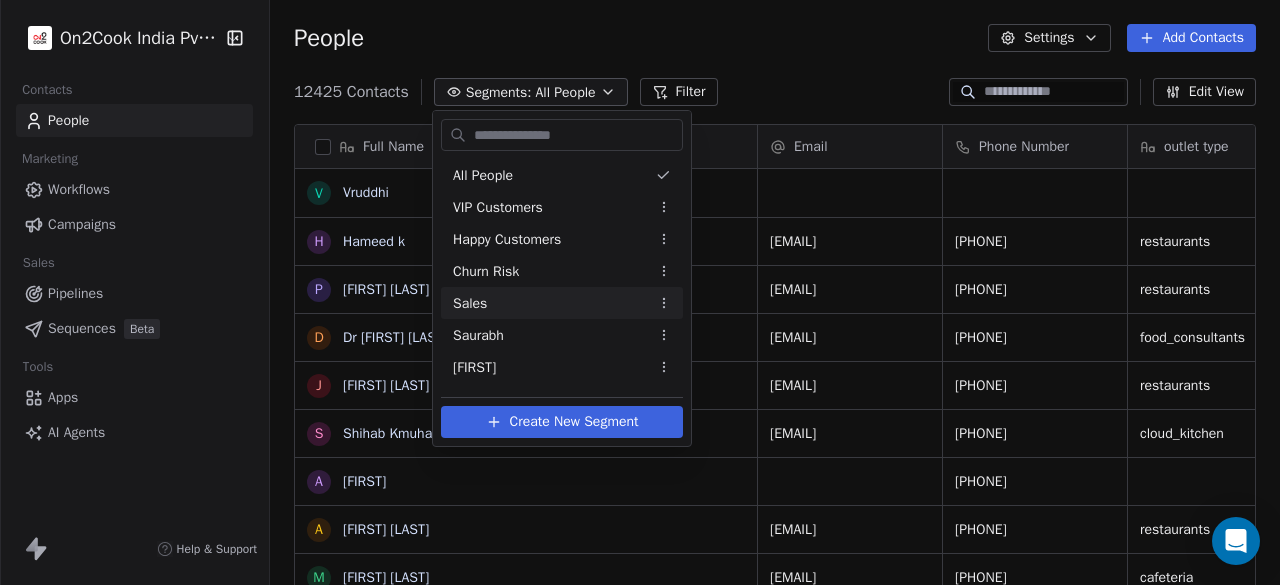 click on "Contacts People Marketing Workflows Campaigns Sales Pipelines Sequences Beta Tools Apps AI Agents Help & Support People Settings  Add Contacts 12425 Contacts Segments: All People Filter  Edit View Tag Add to Sequence Export Full Name V [FIRST] H [FIRST] [LAST] D Dr [FIRST] [LAST] J [FIRST] [LAST] S [FIRST] [LAST] A [FIRST] [LAST] [FIRST] [LAST] M [FIRST] [LAST] N [FIRST] [LAST] K K K [FIRST] S [FIRST] c [FIRST] b [FIRST] [LAST] M [FIRST] [LAST] N [FIRST] [LAST] S [FIRST] [LAST] A [FIRST] [LAST] [FIRST] [LAST] P [FIRST] [LAST] a [FIRST] R [FIRST] [LAST] R [FIRST] [LAST] R [FIRST] [LAST] S [FIRST] [LAST] p [FIRST] R [FIRST] [LAST] K [FIRST] [LAST] A [FIRST] [LAST] S A [FIRST] [LAST] Email Phone Number outlet type Job Title company name location [EMAIL] [PHONE] restaurants [COMPANY] [CITY]_[FIRST] [EMAIL] [PHONE] restaurants [COMPANY] [CITY] [EMAIL] [PHONE] food_consultants [COMPANY] & Live Kitchen" at bounding box center [640, 292] 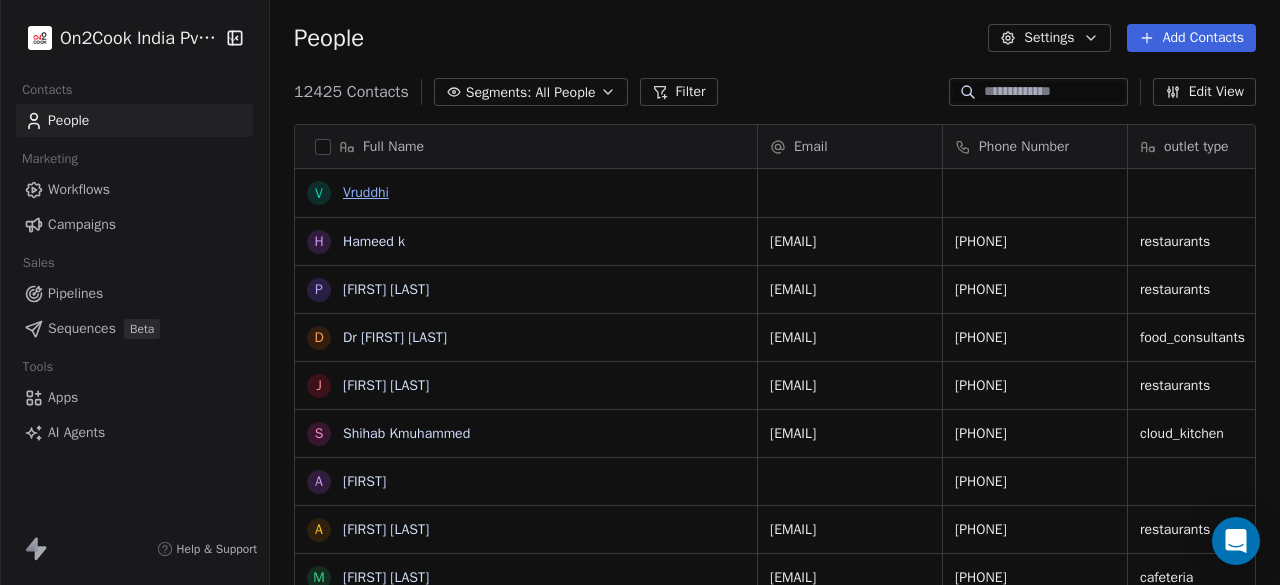 click on "Vruddhi" at bounding box center [366, 192] 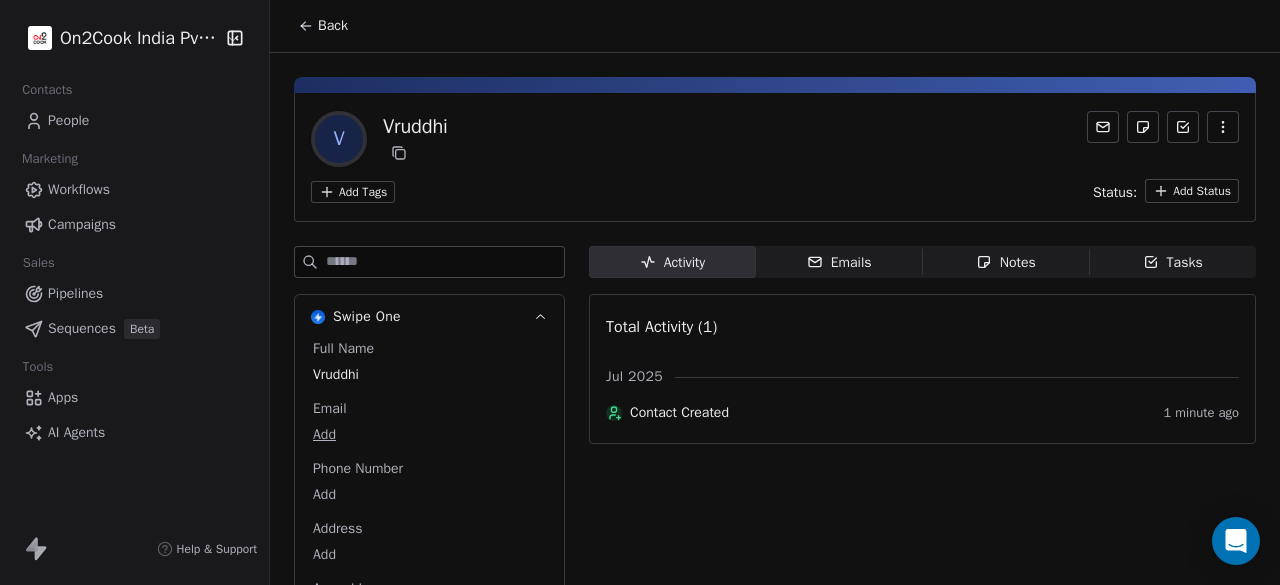scroll, scrollTop: 100, scrollLeft: 0, axis: vertical 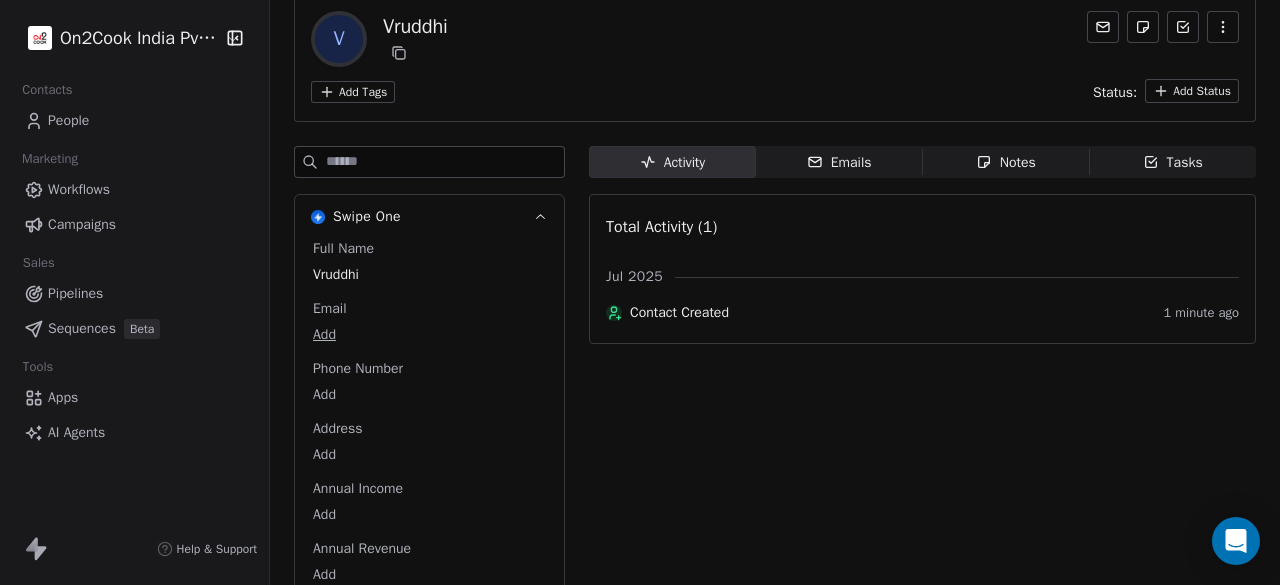 click on "Contact Created" at bounding box center (893, 313) 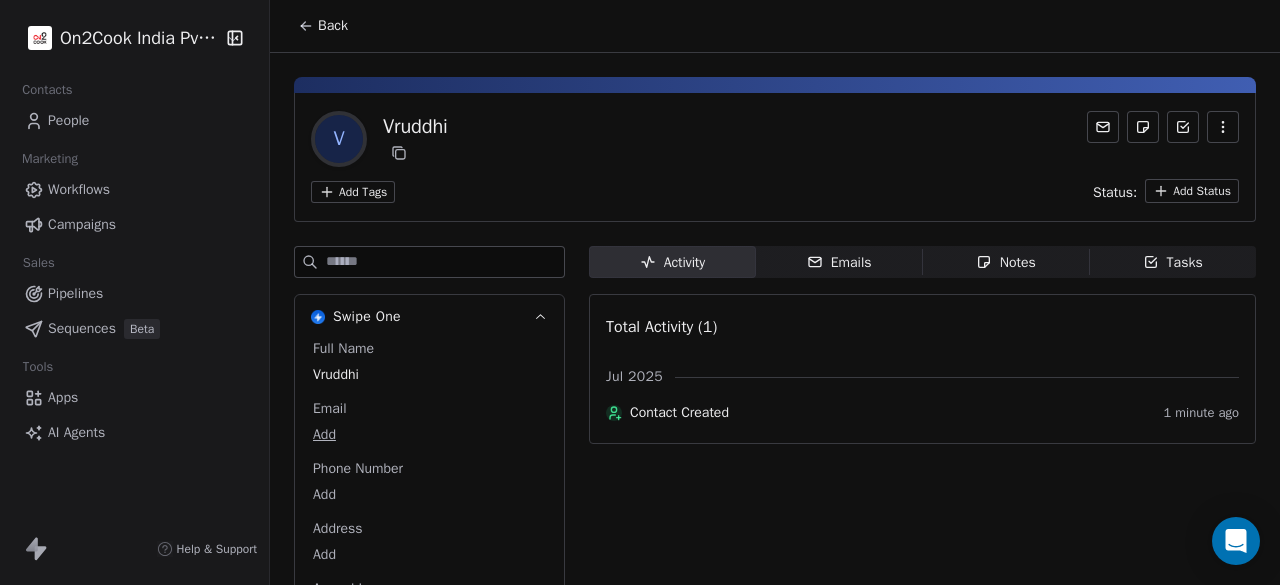 click on "Full Name V [FIRST]  Add Tags Status:   Add Status" at bounding box center (775, 157) 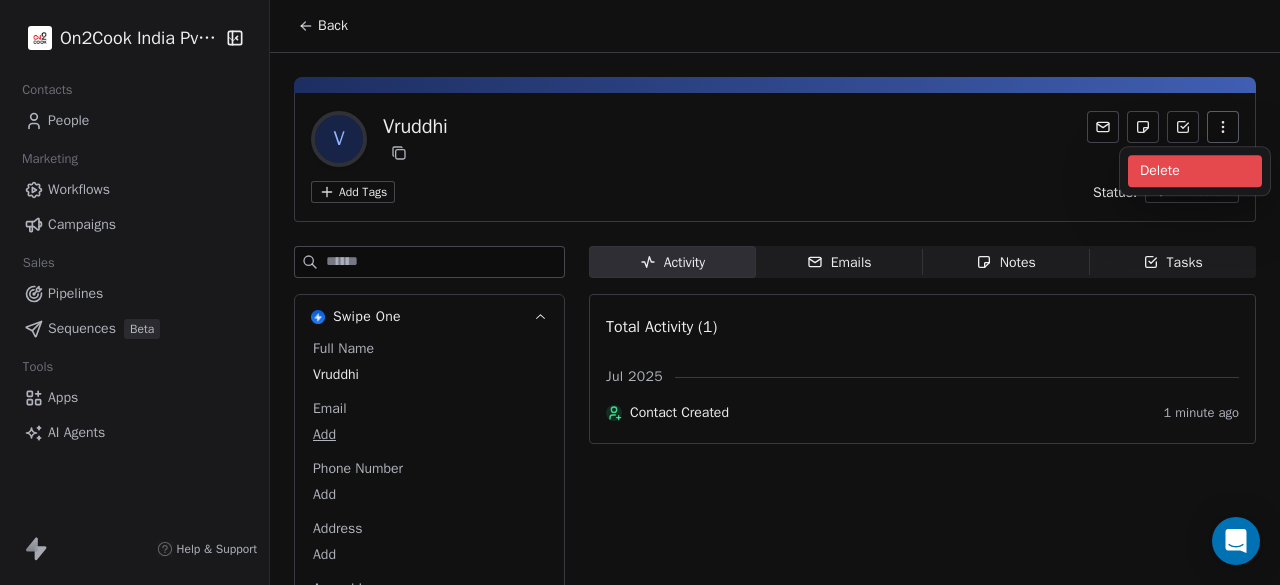 click on "Delete" at bounding box center (1195, 171) 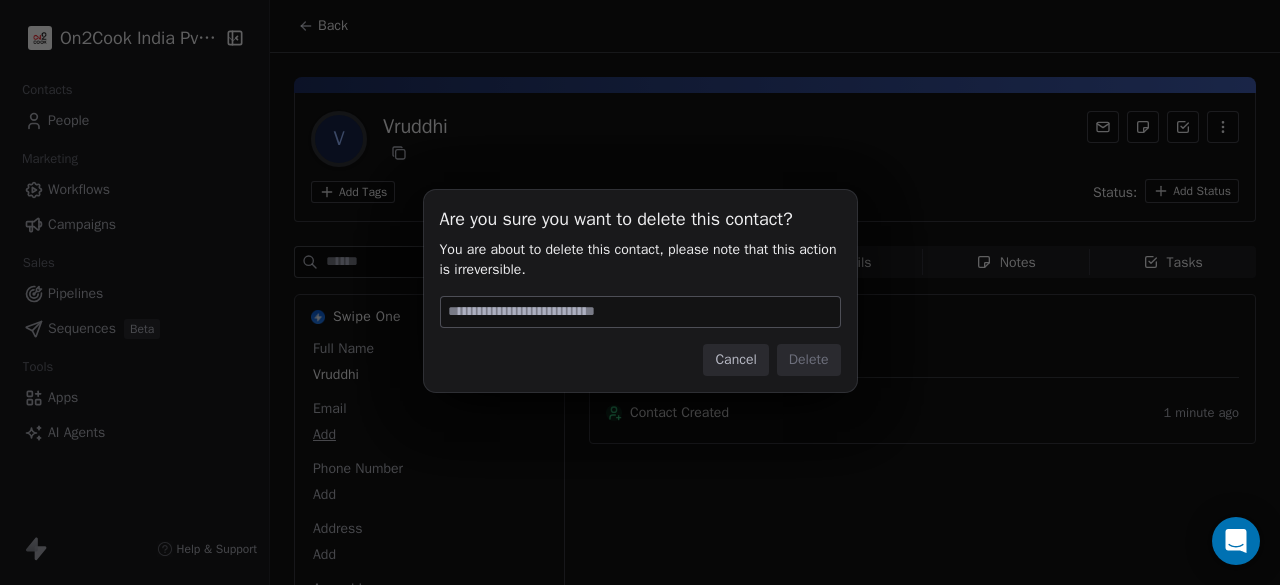 click on "Cancel" at bounding box center [735, 360] 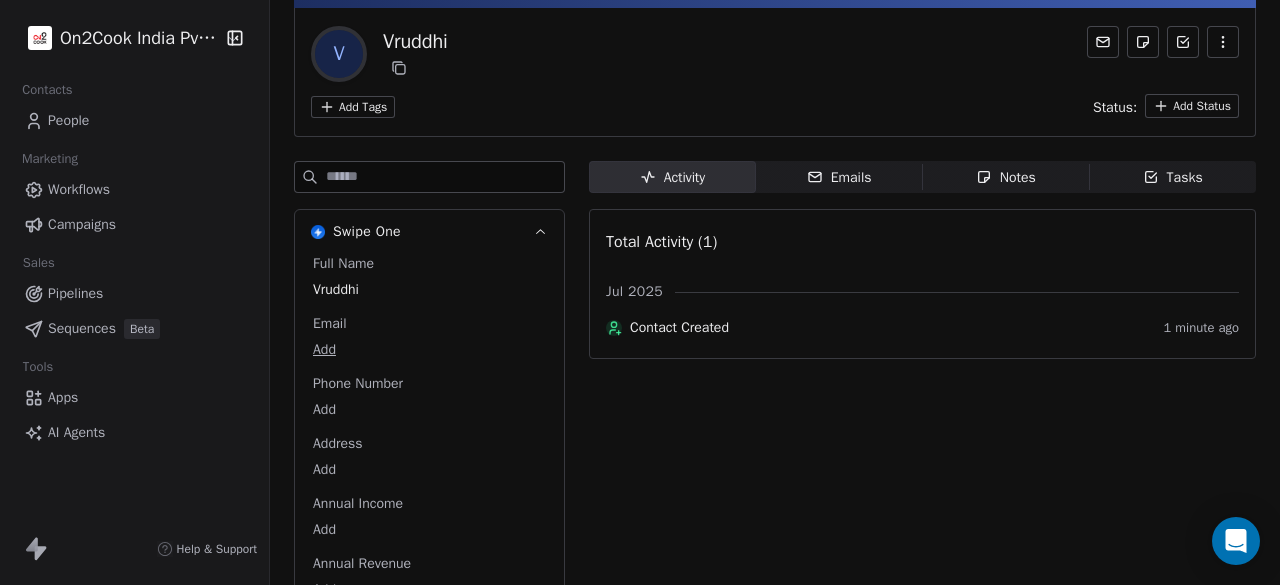 scroll, scrollTop: 162, scrollLeft: 0, axis: vertical 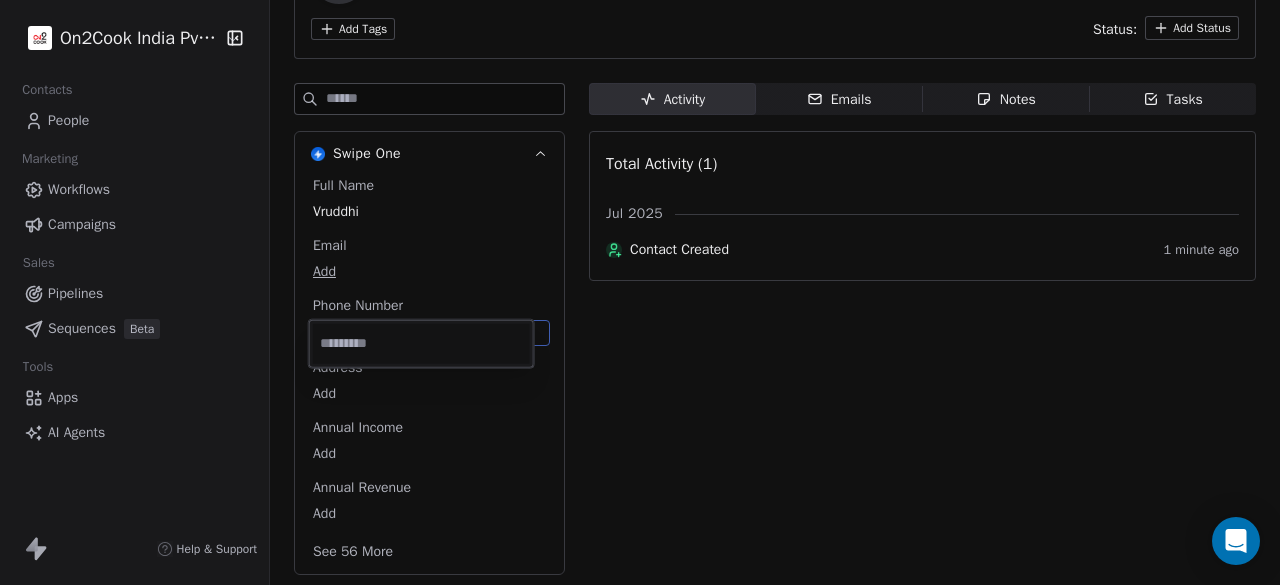 click on "Contacts People Marketing Workflows Campaigns Sales Pipelines Sequences Beta Tools Apps AI Agents Help & Support Back V [FIRST]  Add Tags Status:   Add Status Swipe One Full Name [FIRST] Email Add Phone Number Add Address Add Annual Income Add Annual Revenue Add See   56   More   Activity Activity Emails Emails   Notes   Notes Tasks Tasks Total Activity (1) [MONTH] 2025 Contact Created   1 minute ago" at bounding box center [640, 292] 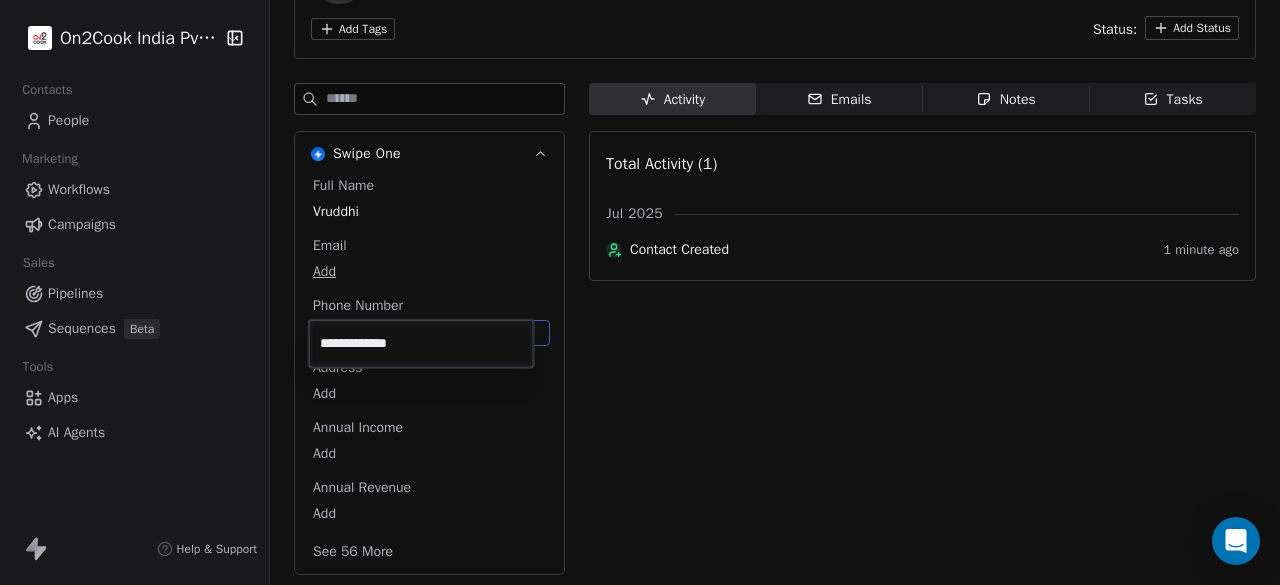 type on "**********" 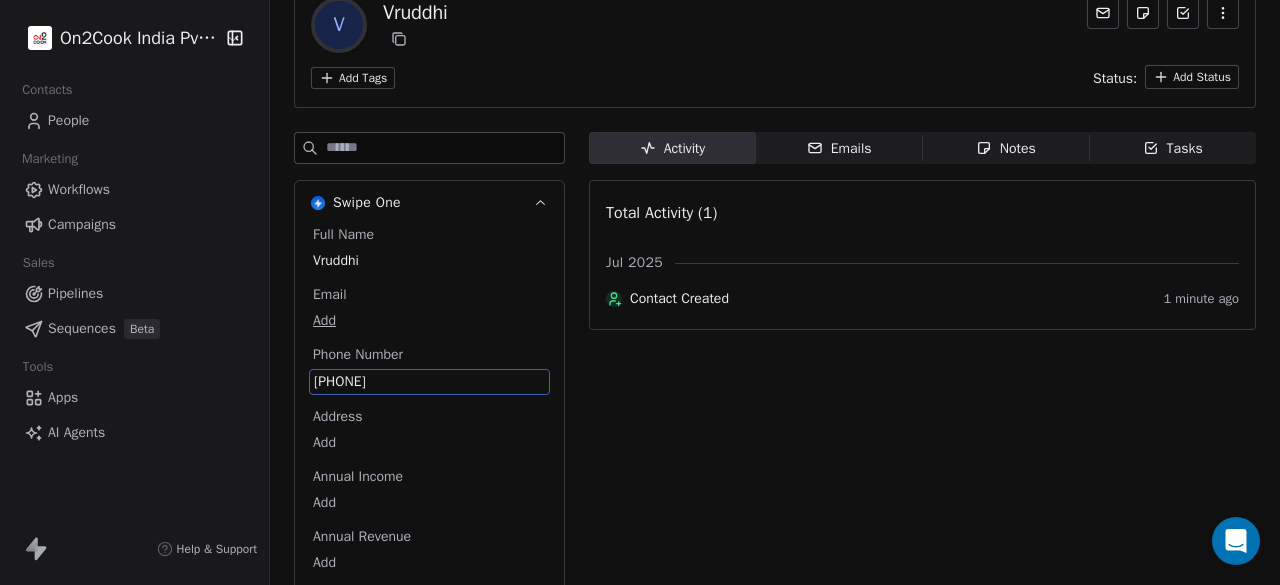 scroll, scrollTop: 163, scrollLeft: 0, axis: vertical 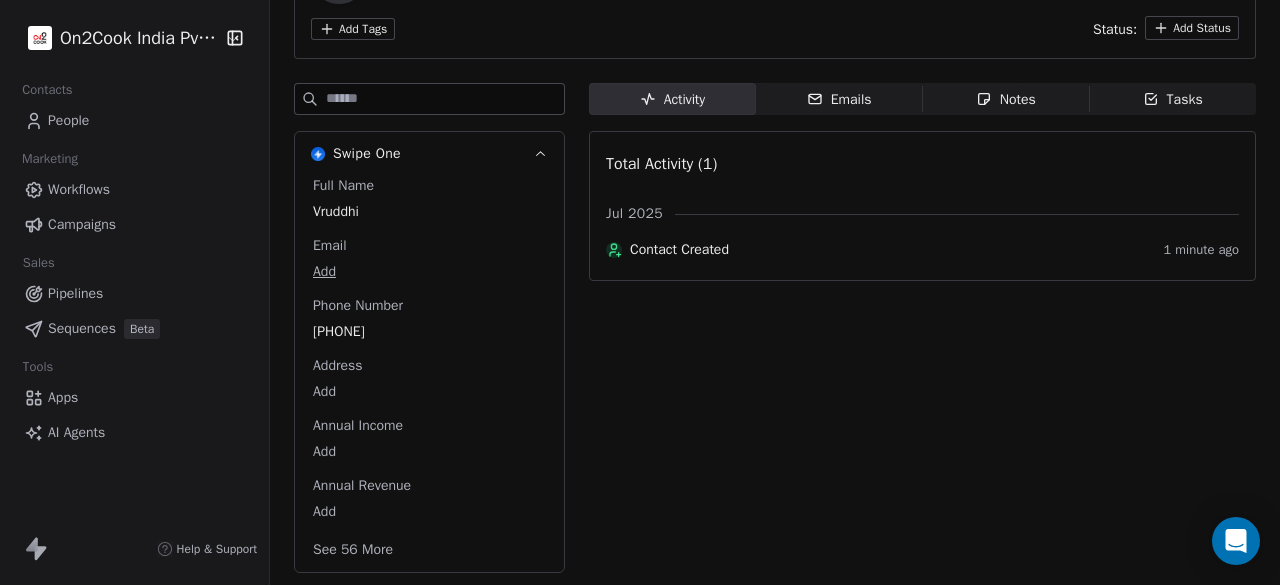 click on "Activity Activity Emails Emails   Notes   Notes Tasks Tasks Total Activity (1) [MONTH] 2025 Contact Created   1 minute ago" at bounding box center [922, 334] 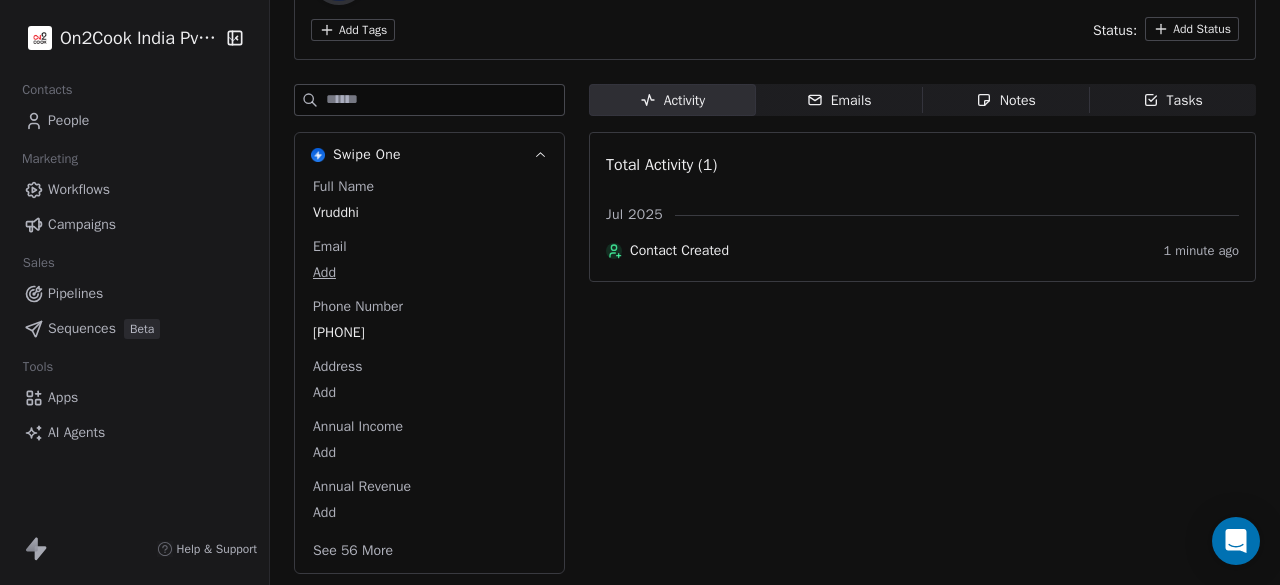 scroll, scrollTop: 0, scrollLeft: 0, axis: both 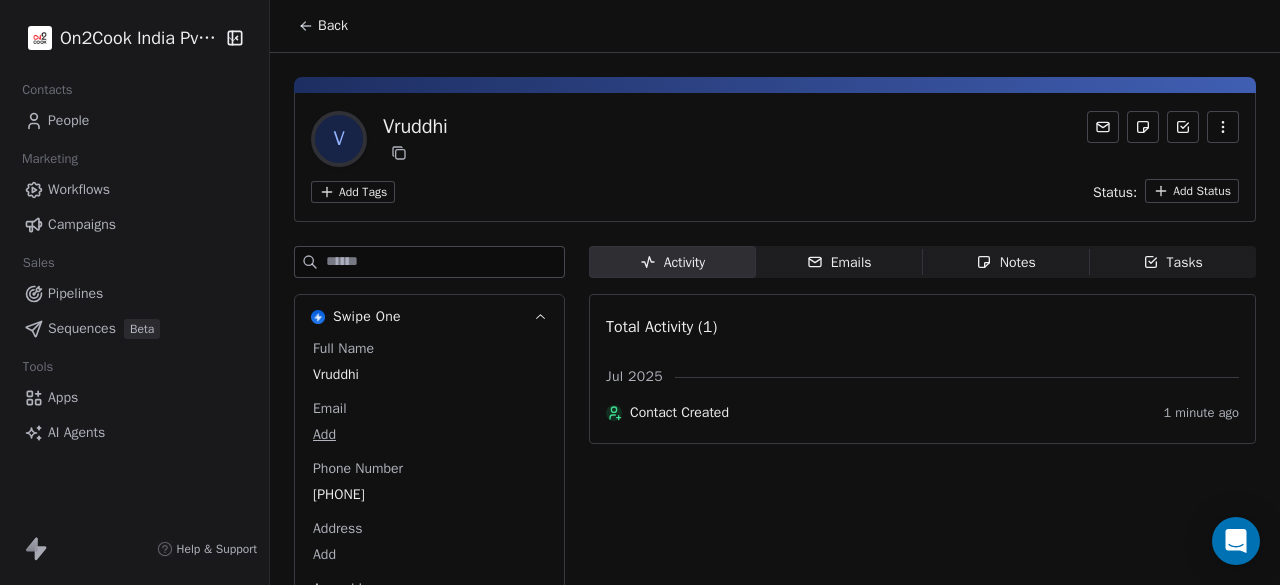 click on "Back" at bounding box center [323, 26] 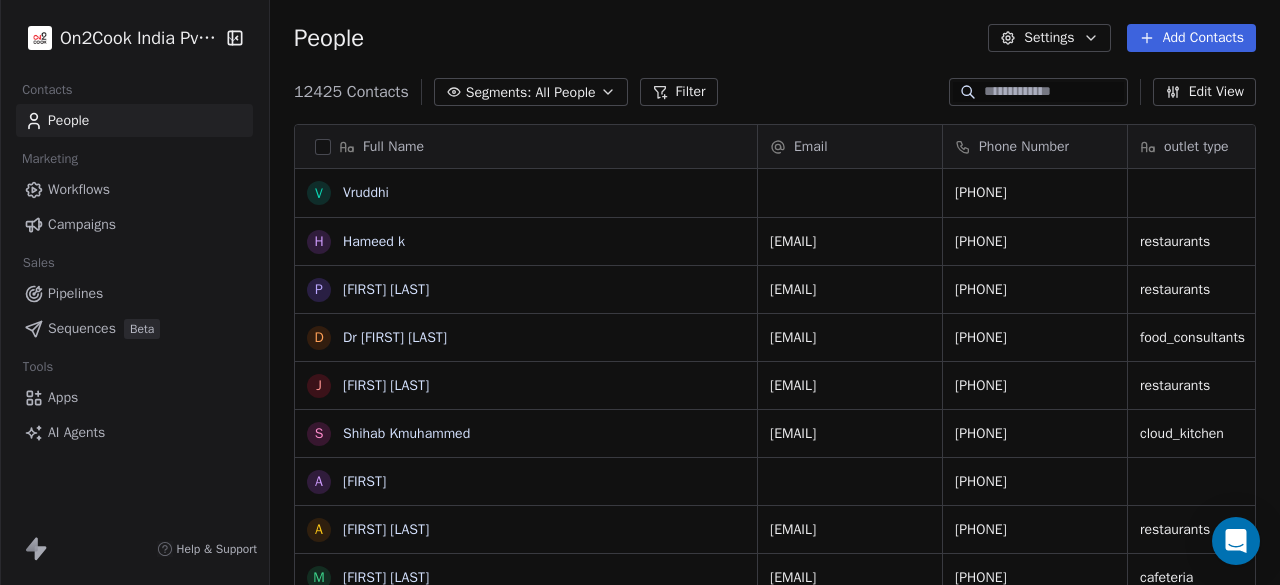 scroll, scrollTop: 16, scrollLeft: 16, axis: both 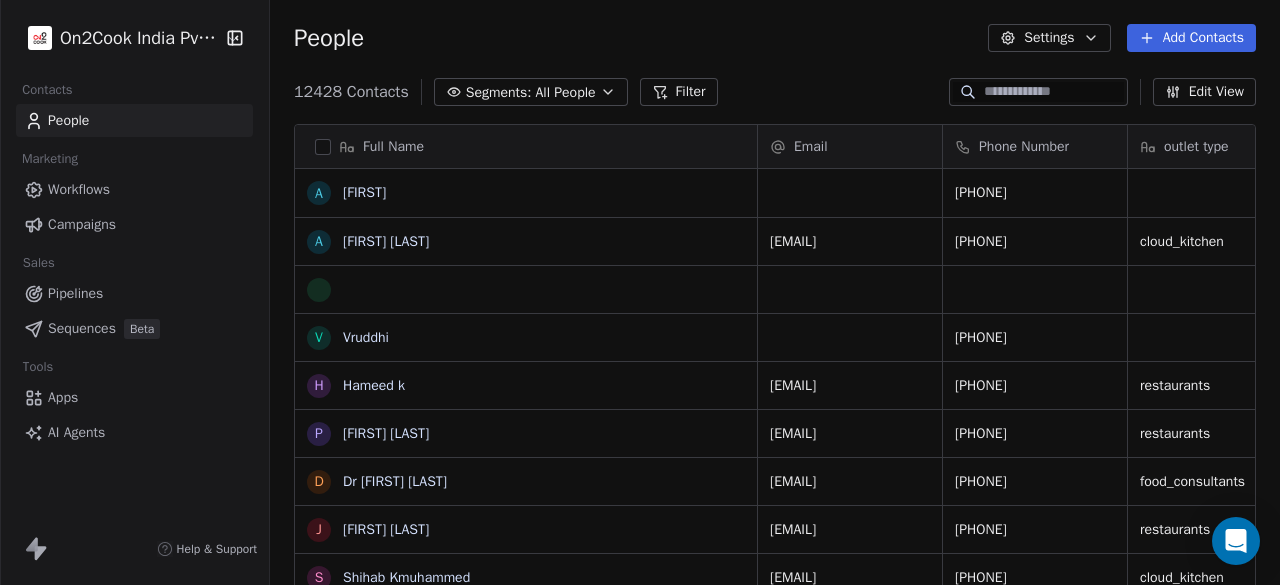 click on "Workflows" at bounding box center (134, 189) 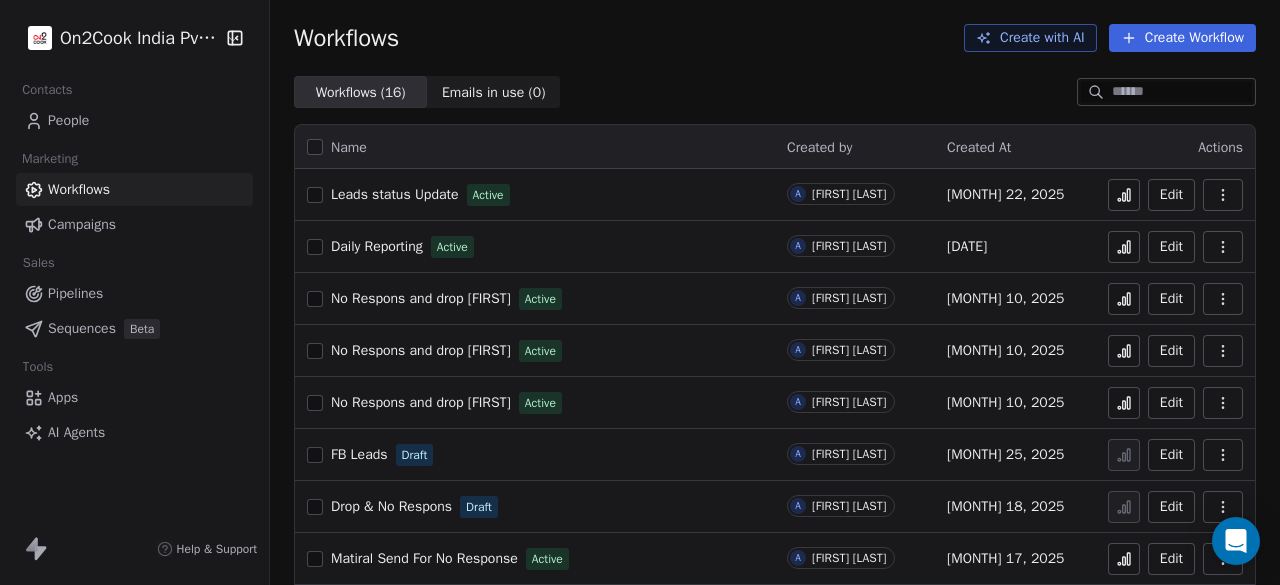 click on "People" at bounding box center (134, 120) 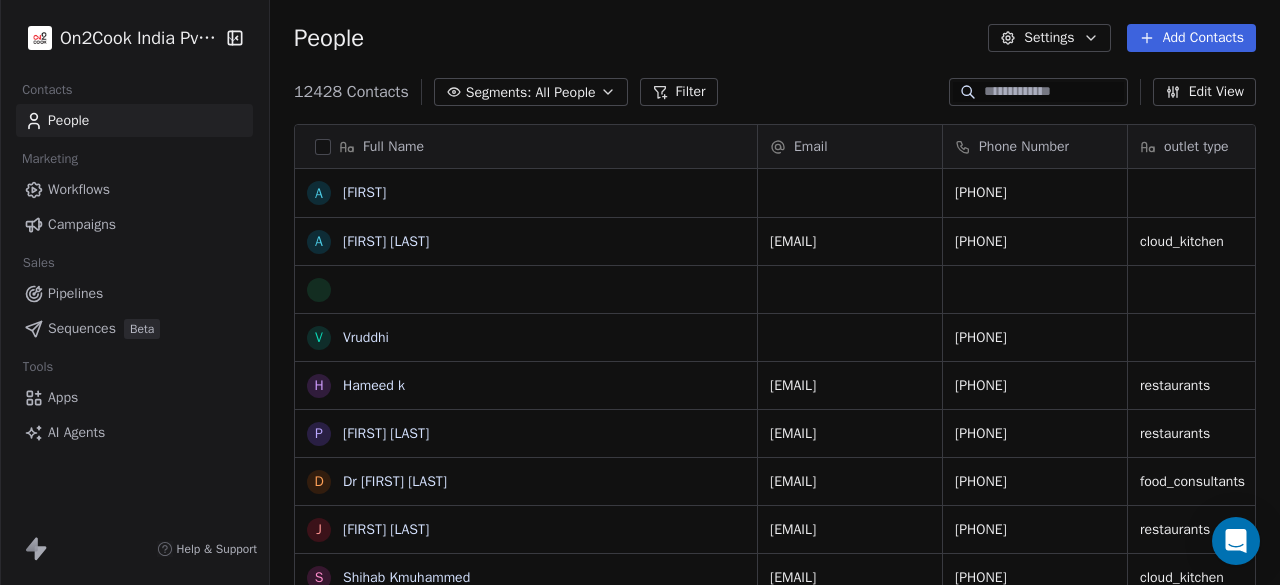 scroll, scrollTop: 16, scrollLeft: 16, axis: both 